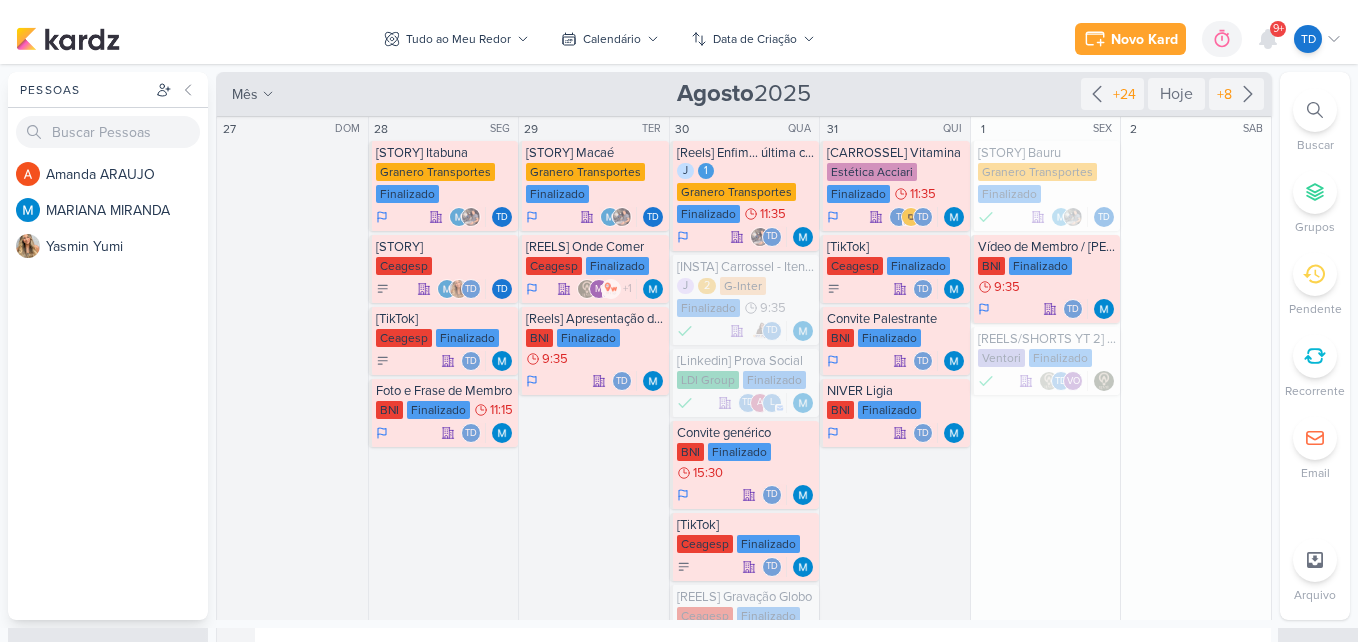 scroll, scrollTop: 0, scrollLeft: 0, axis: both 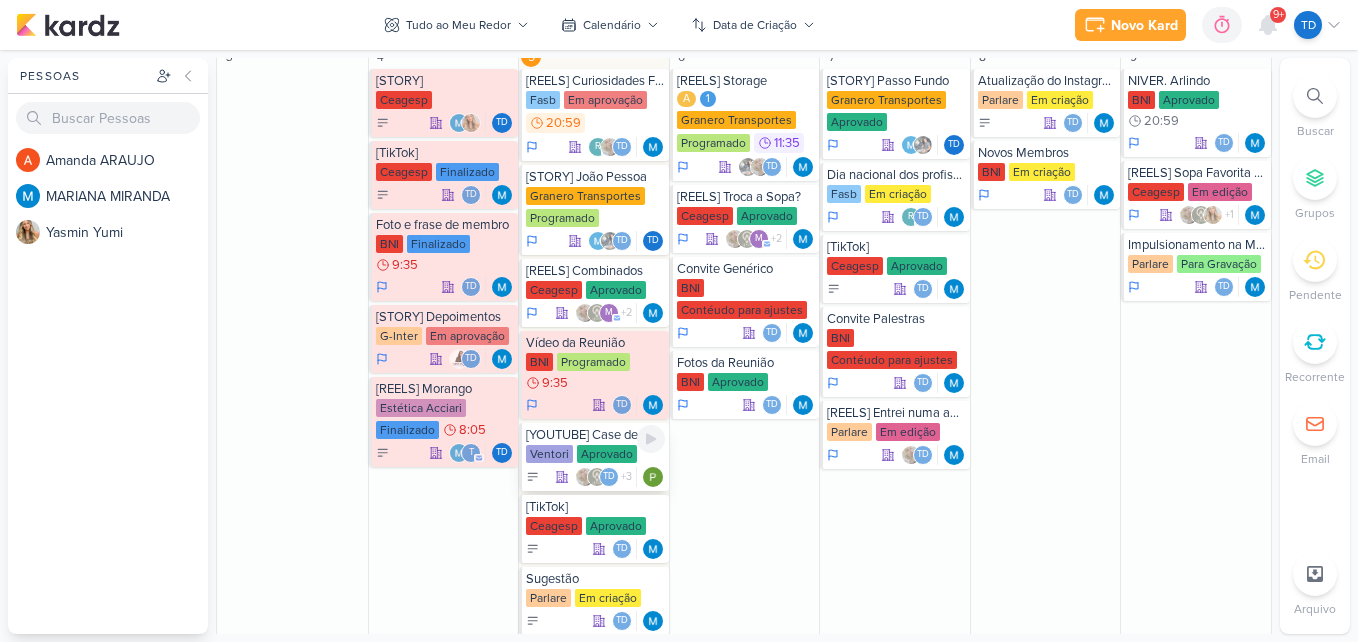 click on "Aprovado" at bounding box center (607, 454) 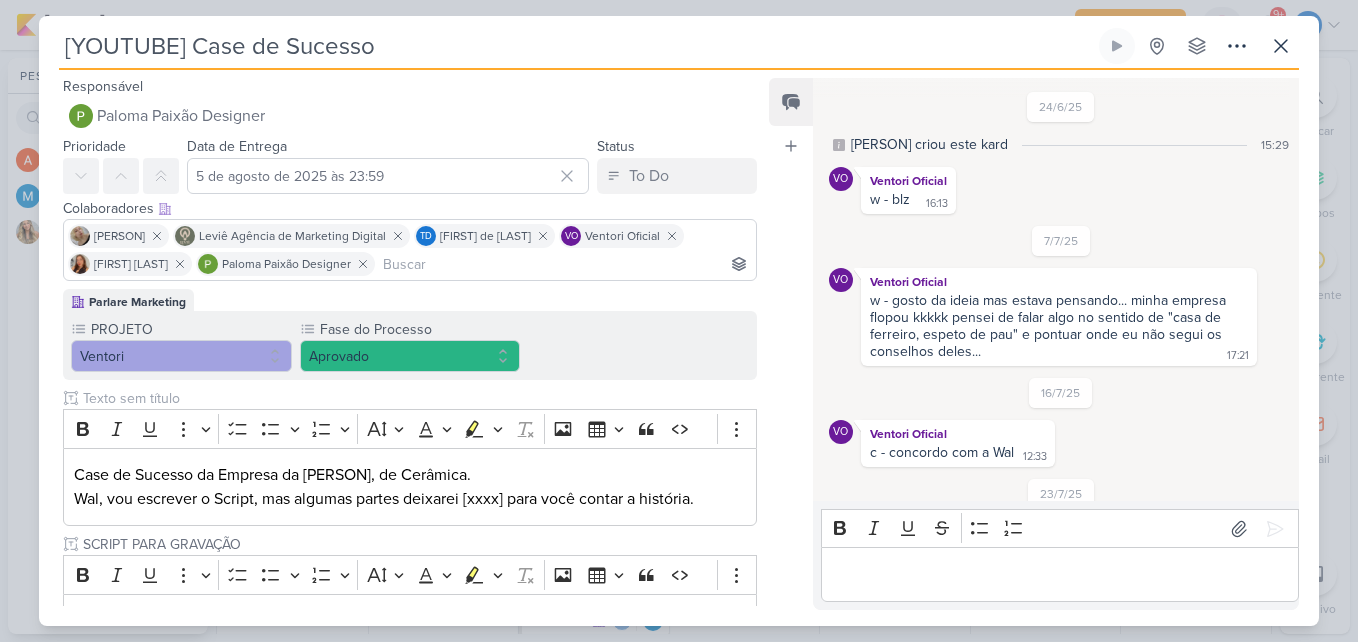 scroll, scrollTop: 944, scrollLeft: 0, axis: vertical 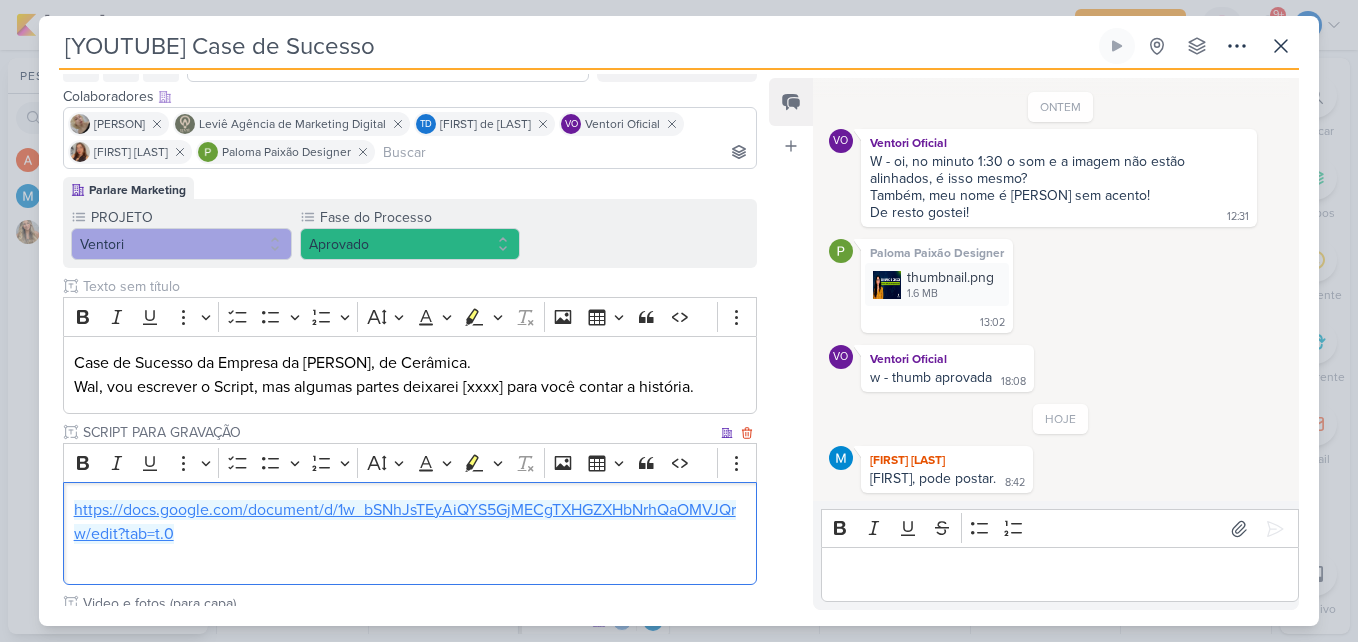 click on "https://docs.google.com/document/d/1w_bSNhJsTEyAiQYS5GjMECgTXHGZXHbNrhQaOMVJQrw/edit?tab=t.0" at bounding box center [405, 522] 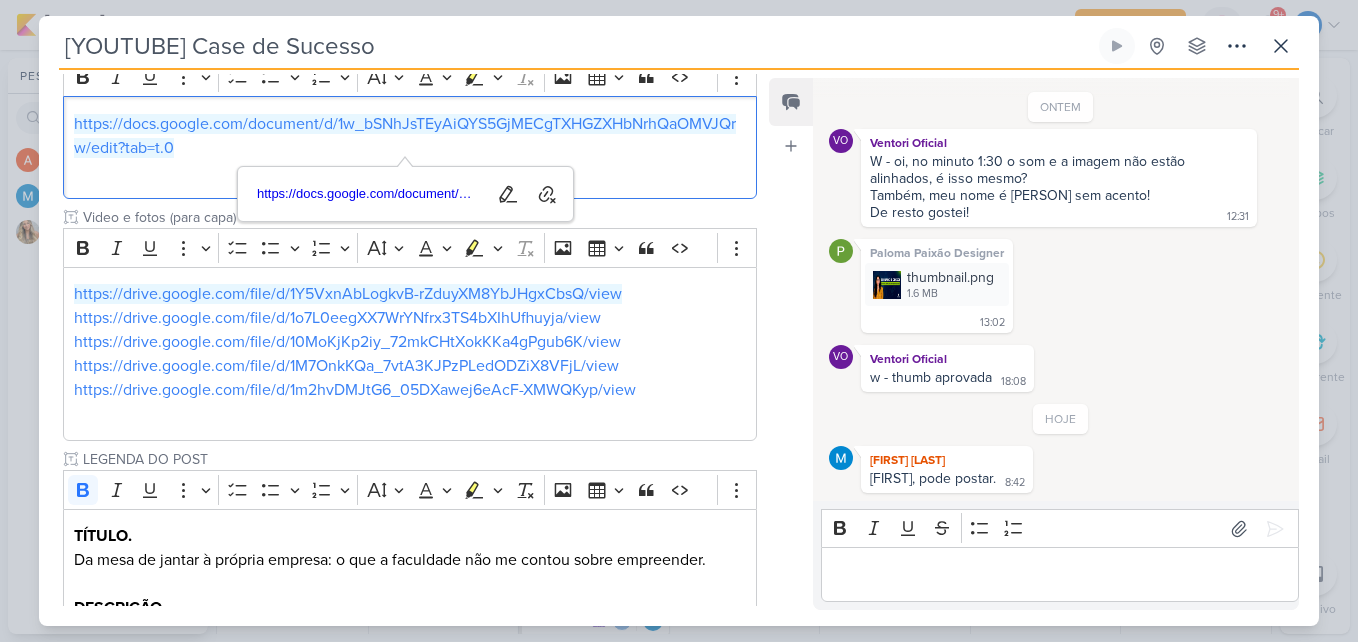 scroll, scrollTop: 499, scrollLeft: 0, axis: vertical 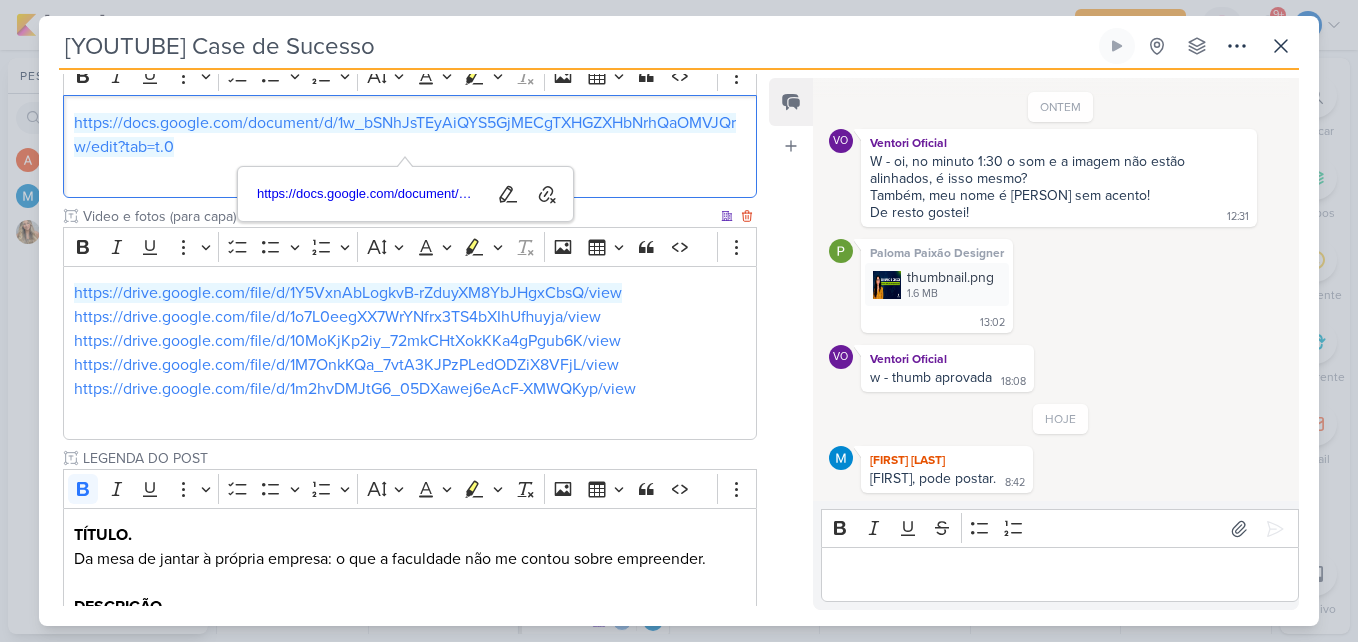 drag, startPoint x: 422, startPoint y: 292, endPoint x: 763, endPoint y: 123, distance: 380.58115 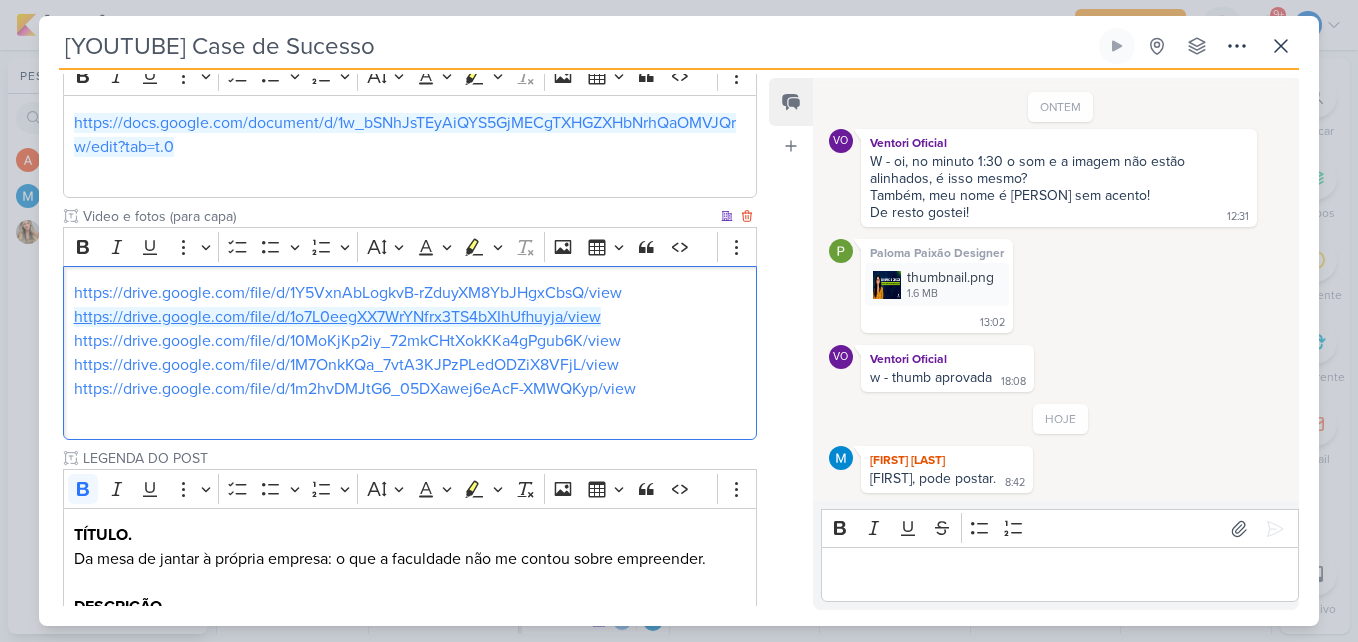 click on "https://drive.google.com/file/d/1o7L0eegXX7WrYNfrx3TS4bXIhUfhuyja/view" at bounding box center [337, 317] 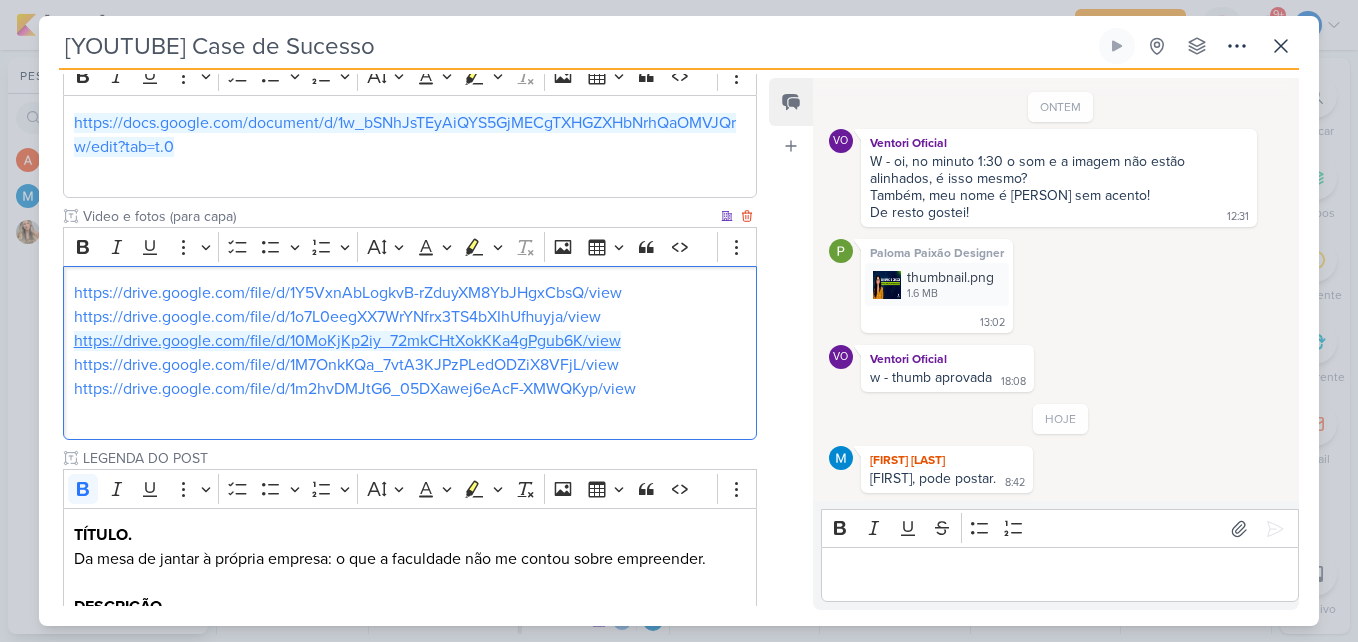 click on "https://drive.google.com/file/d/10MoKjKp2iy_72mkCHtXokKKa4gPgub6K/view" at bounding box center [347, 341] 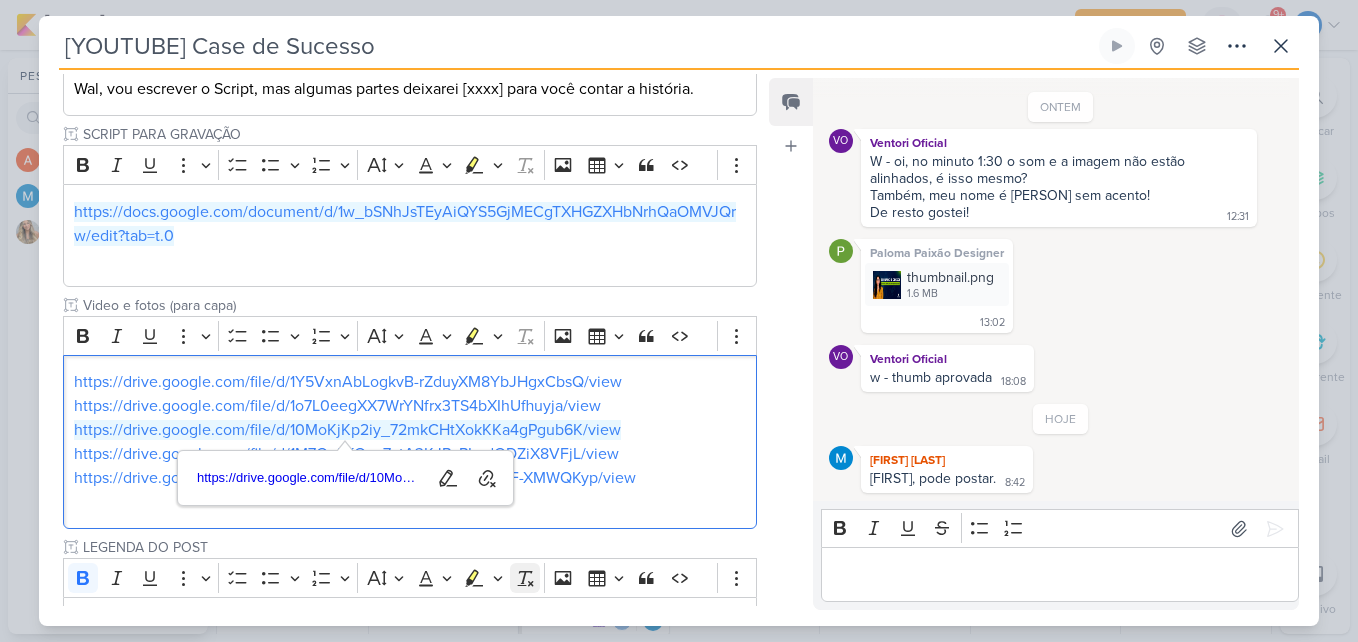 scroll, scrollTop: 409, scrollLeft: 0, axis: vertical 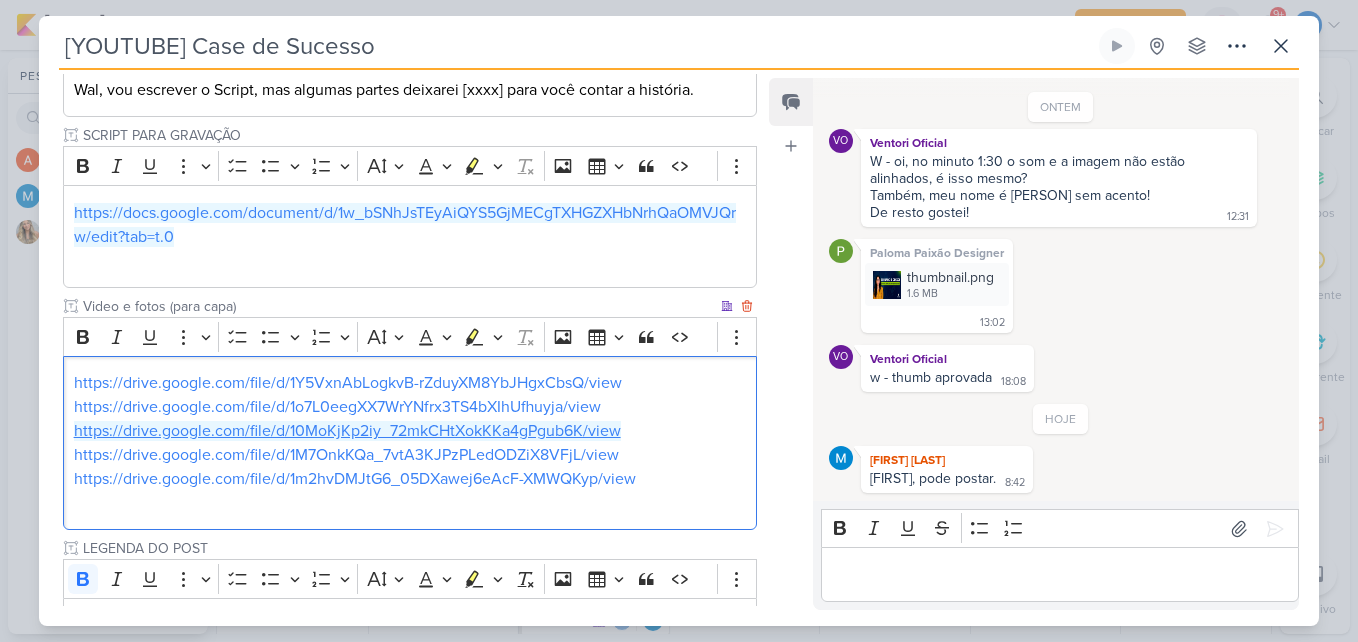 click on "https://drive.google.com/file/d/10MoKjKp2iy_72mkCHtXokKKa4gPgub6K/view" at bounding box center [347, 431] 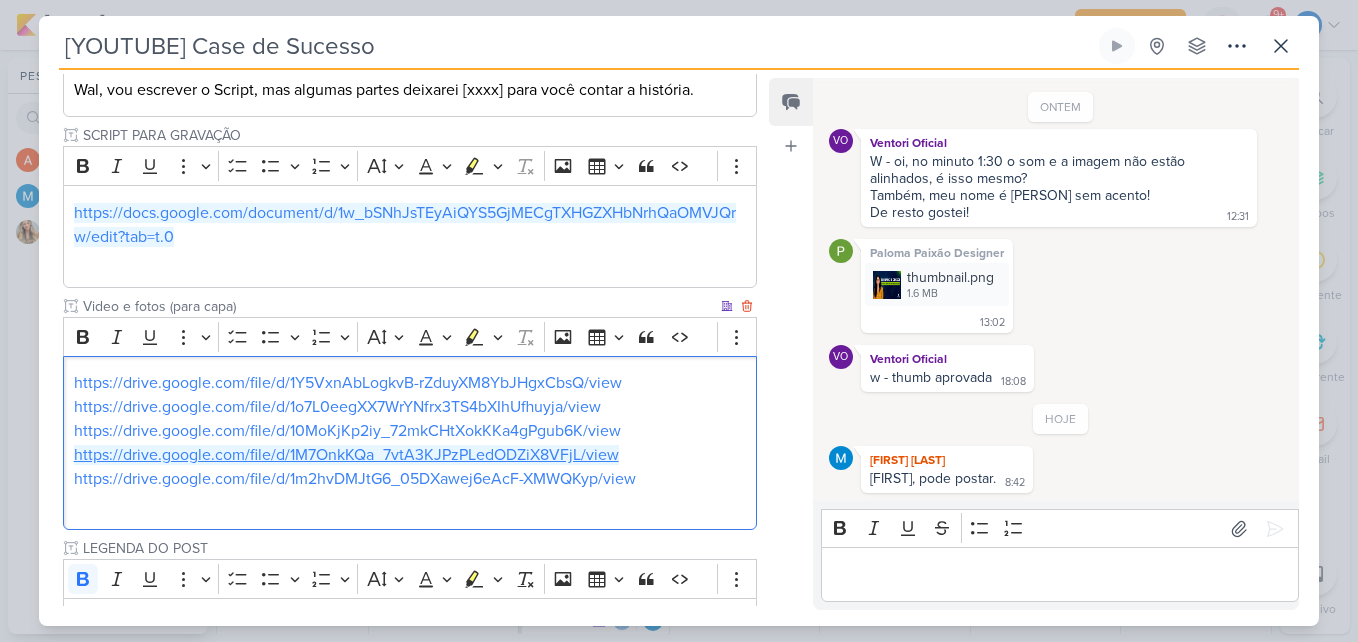 click on "https://drive.google.com/file/d/1M7OnkKQa_7vtA3KJPzPLedODZiX8VFjL/view" at bounding box center (346, 455) 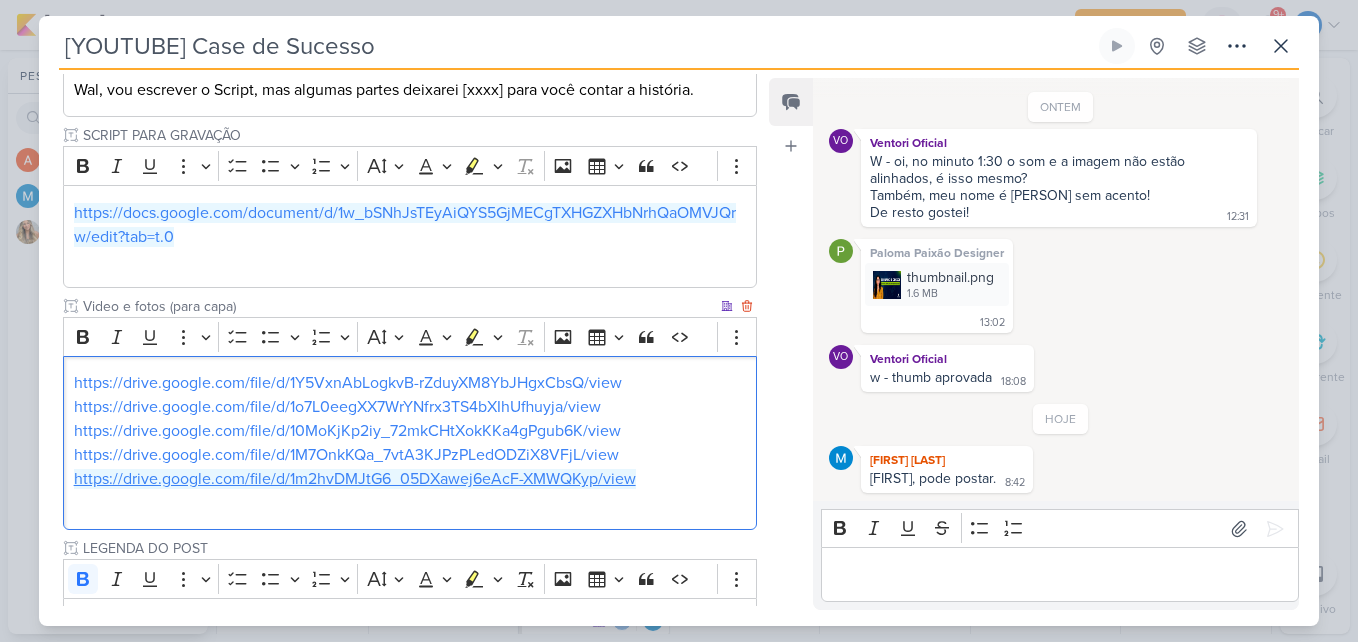 click on "https://drive.google.com/file/d/1m2hvDMJtG6_05DXawej6eAcF-XMWQKyp/view" at bounding box center (355, 479) 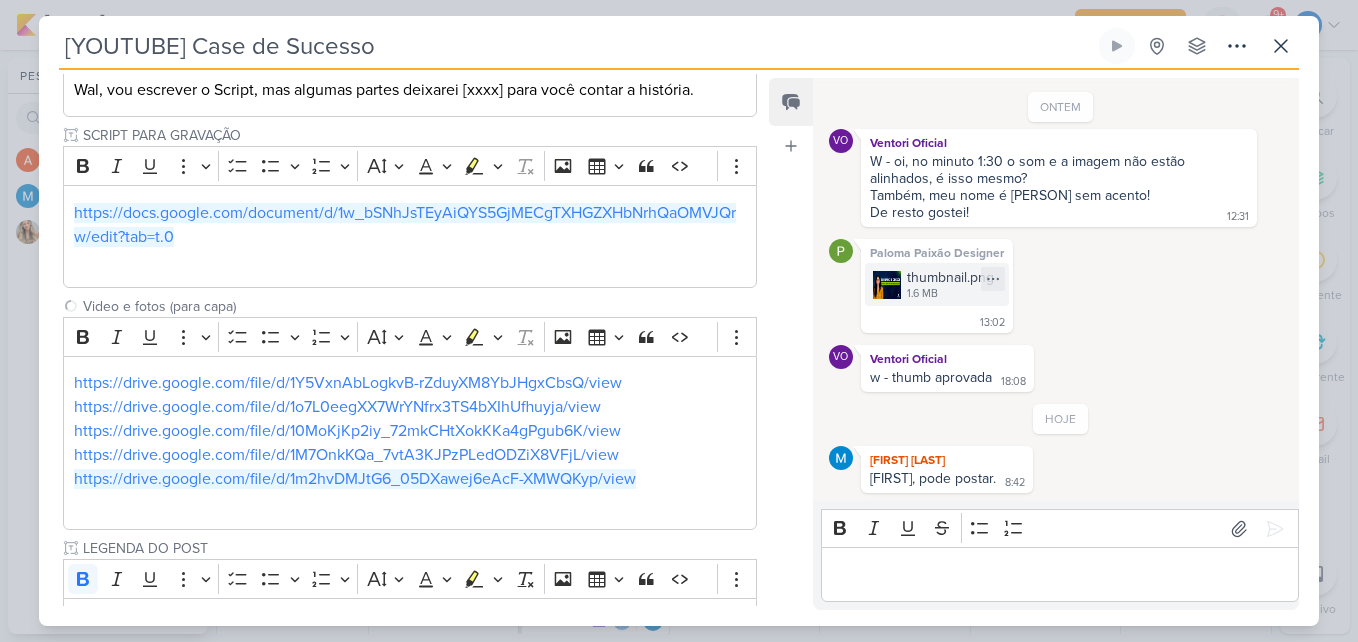 click on "thumbnail.png" at bounding box center [950, 277] 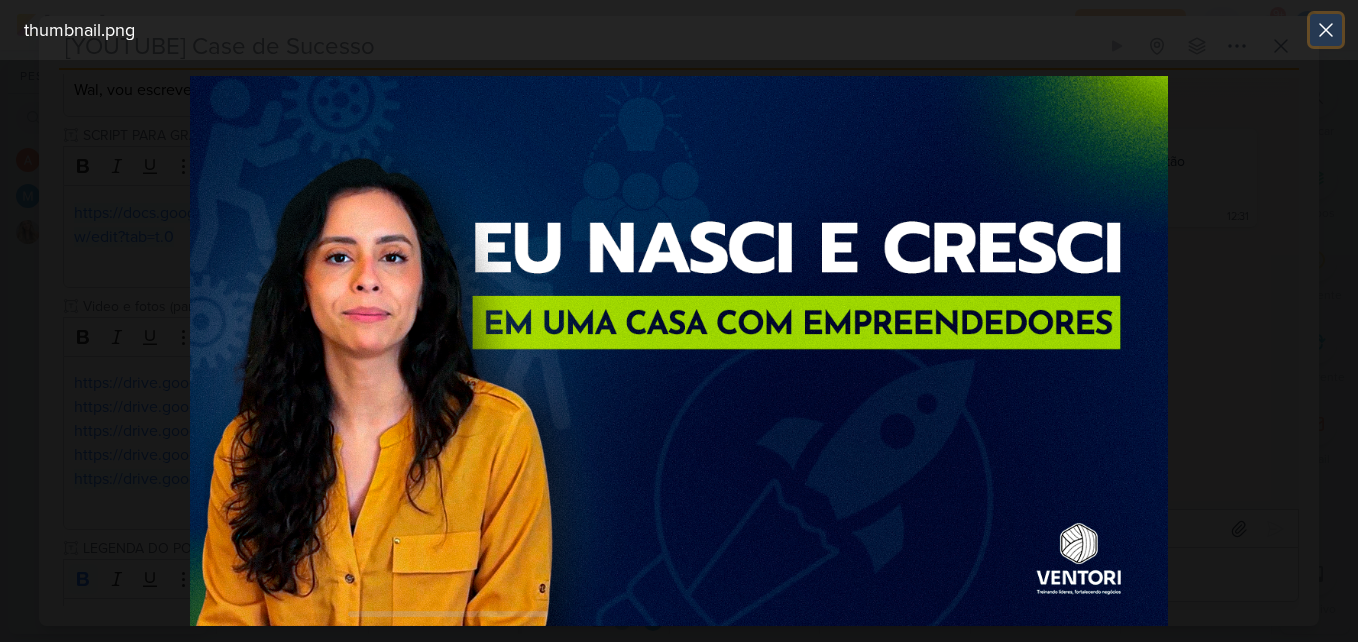 click 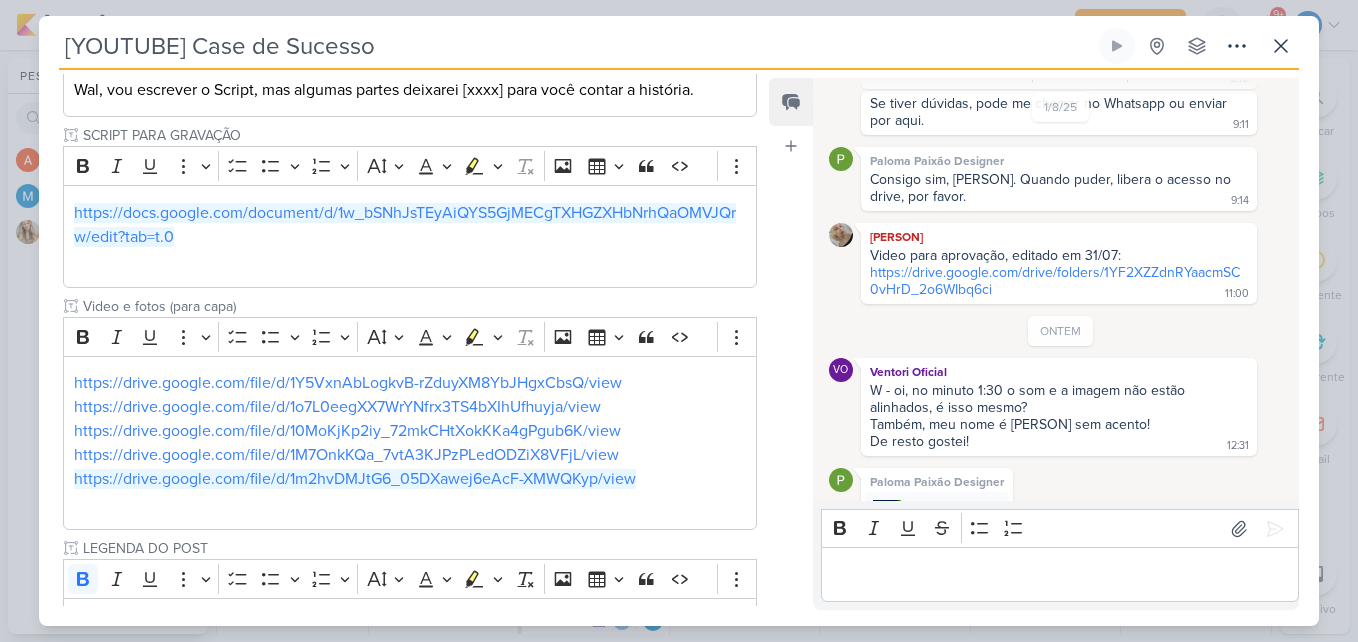 scroll, scrollTop: 714, scrollLeft: 0, axis: vertical 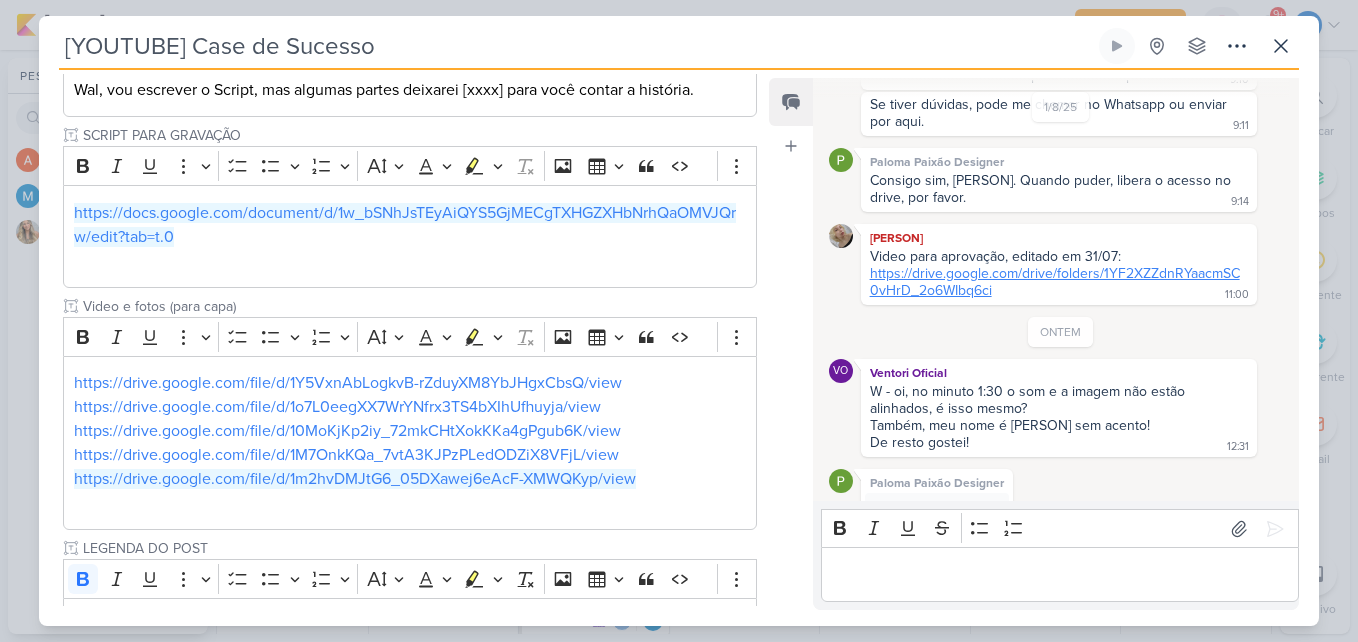 click on "https://drive.google.com/drive/folders/1YF2XZZdnRYaacmSC0vHrD_2o6WIbq6ci" at bounding box center (1055, 282) 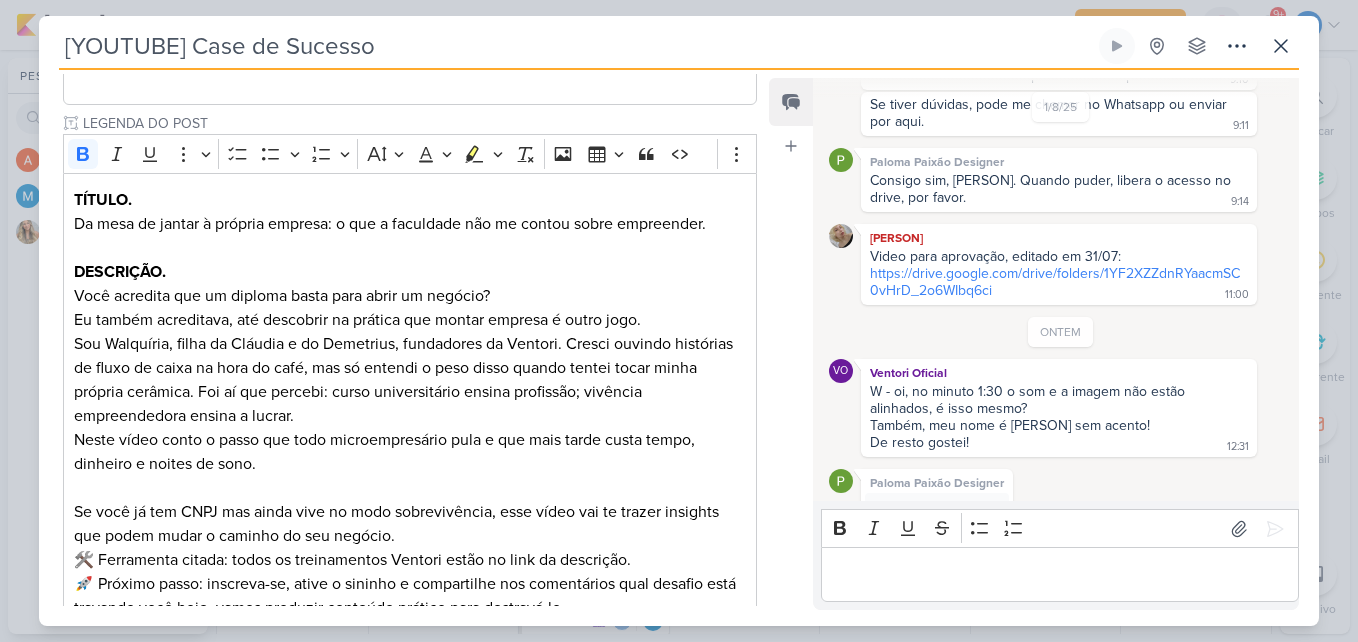 scroll, scrollTop: 864, scrollLeft: 0, axis: vertical 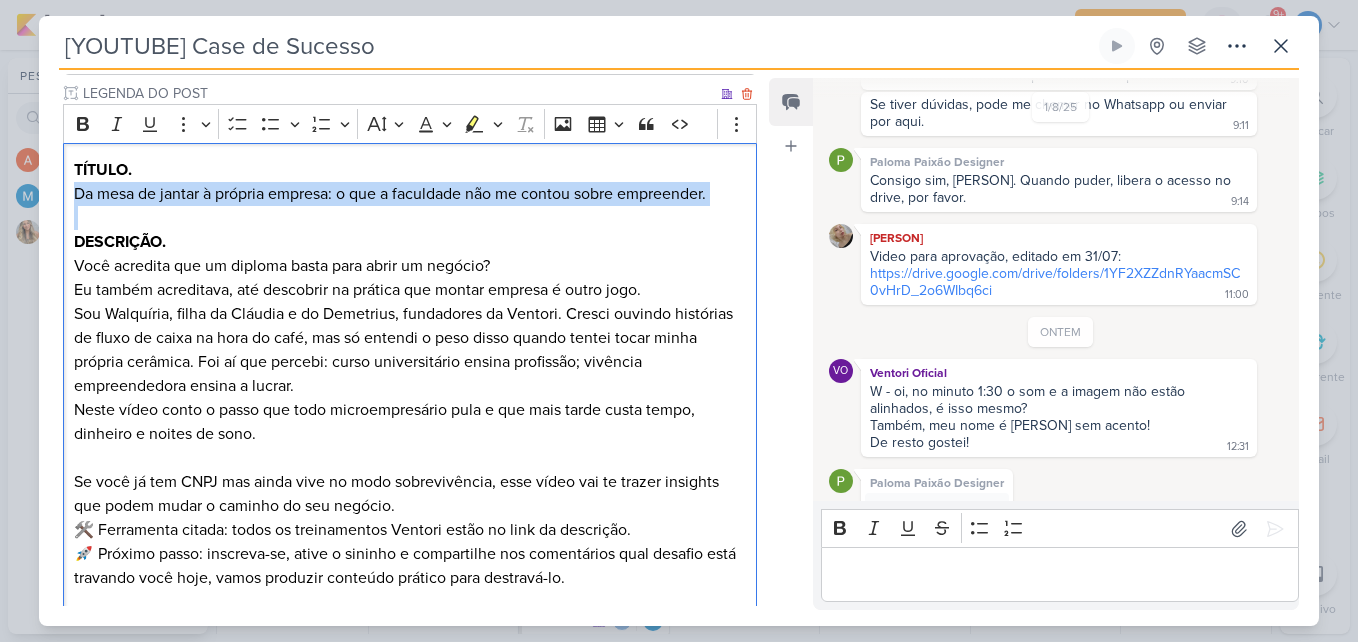drag, startPoint x: 68, startPoint y: 192, endPoint x: 719, endPoint y: 207, distance: 651.1728 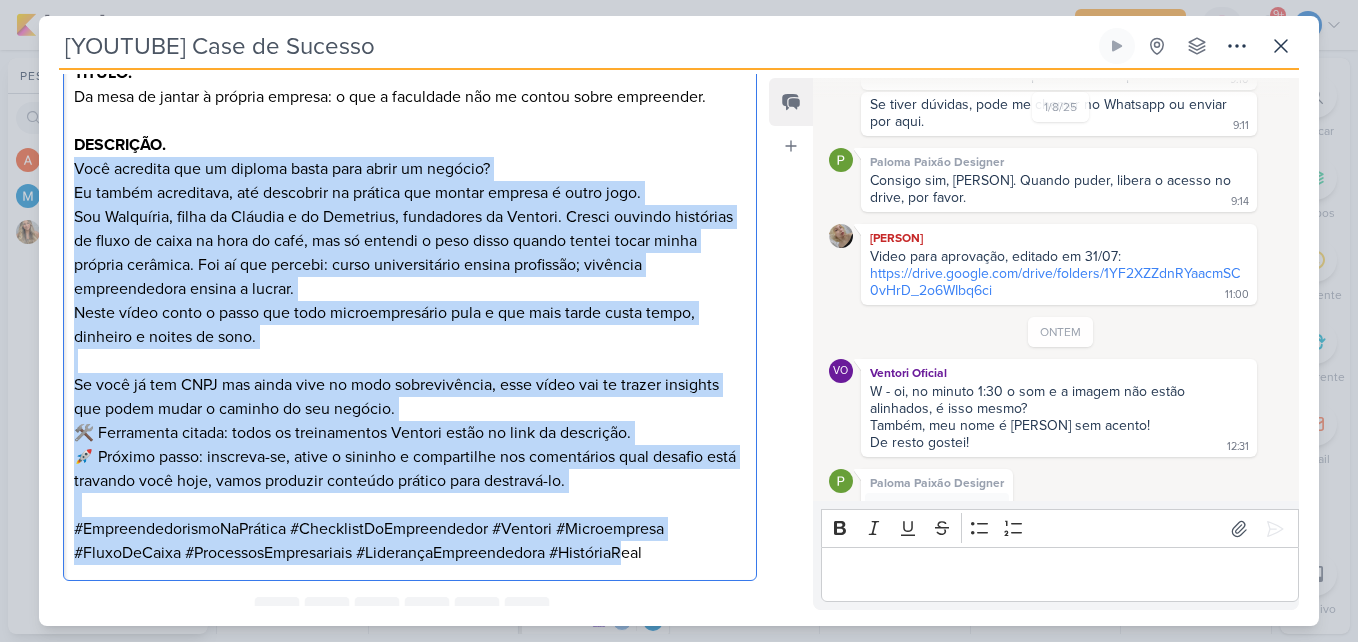 scroll, scrollTop: 1047, scrollLeft: 0, axis: vertical 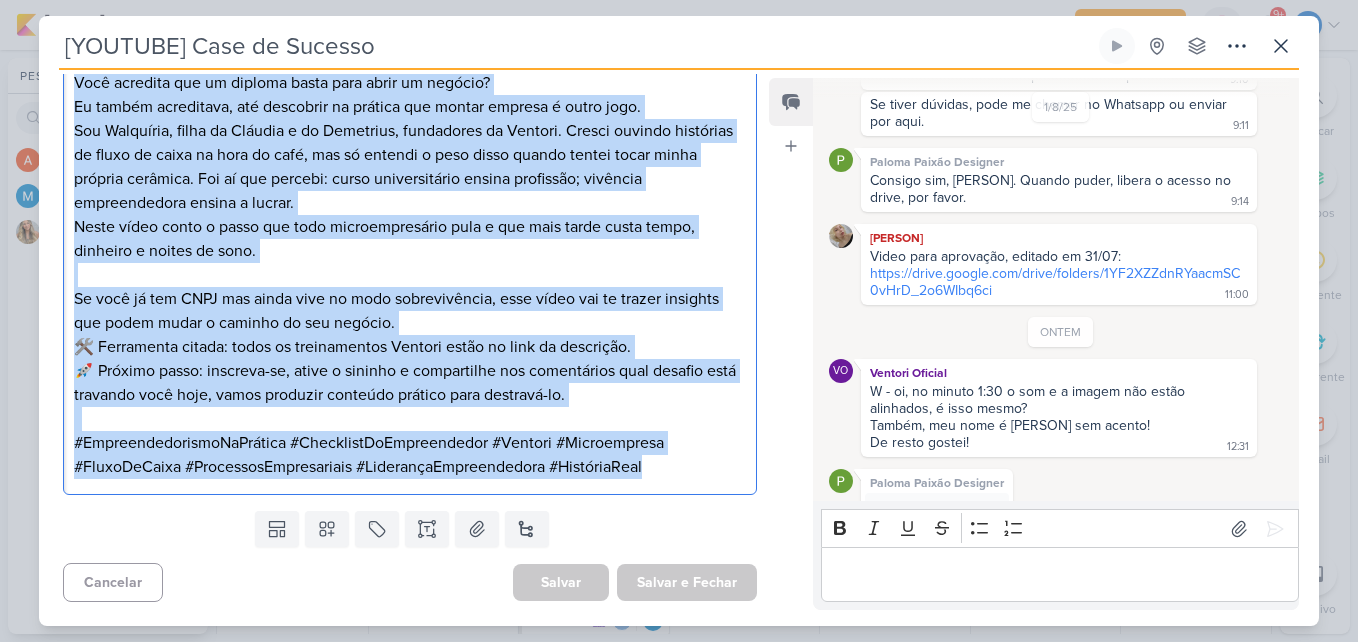 drag, startPoint x: 70, startPoint y: 259, endPoint x: 701, endPoint y: 489, distance: 671.6108 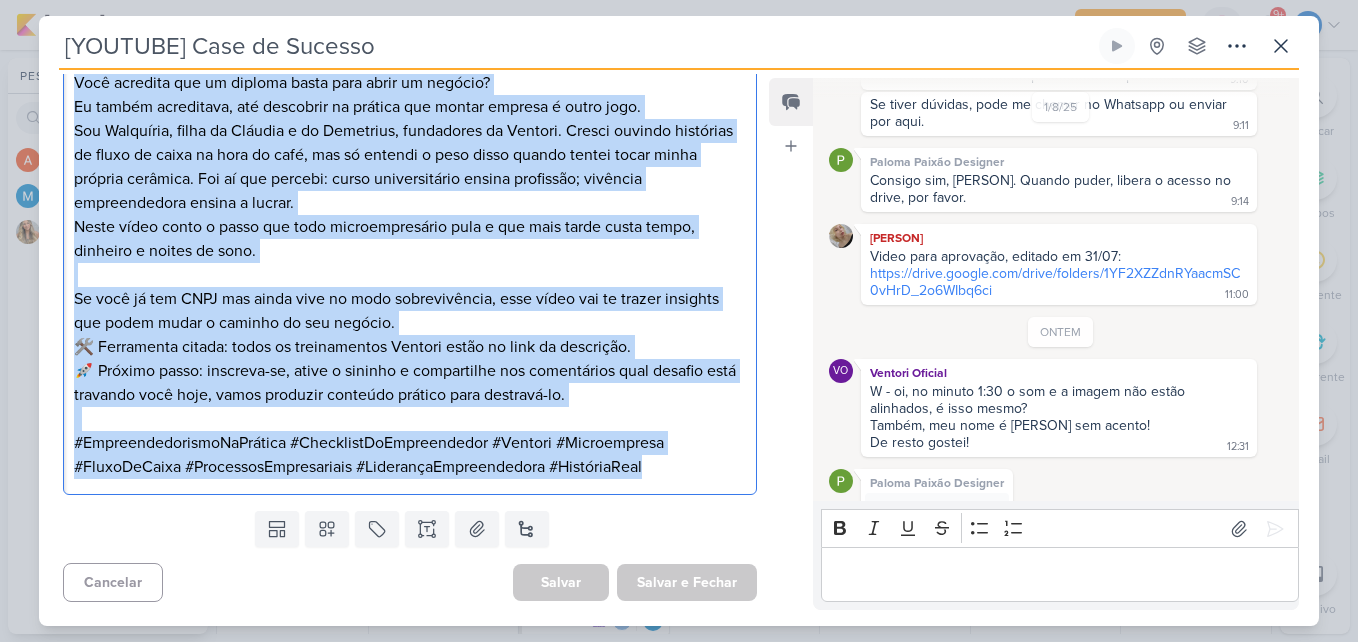 click on "TÍTULO. Da mesa de jantar à própria empresa: o que a faculdade não me contou sobre empreender. DESCRIÇÃO. Você acredita que um diploma basta para abrir um negócio? Eu também acreditava, até descobrir na prática que montar empresa é outro jogo. Sou Walquíria, filha da Cláudia e do Demetrius, fundadores da Ventori. Cresci ouvindo histórias de fluxo de caixa na hora do café, mas só entendi o peso disso quando tentei tocar minha própria cerâmica. Foi aí que percebi: curso universitário ensina profissão; vivência empreendedora ensina a lucrar. Neste vídeo conto o passo que todo microempresário pula e que mais tarde custa tempo, dinheiro e noites de sono. Se você já tem CNPJ mas ainda vive no modo sobrevivência, esse vídeo vai te trazer insights que podem mudar o caminho do seu negócio. 🛠️ Ferramenta citada: todos os treinamentos Ventori estão no link da descrição." at bounding box center (410, 227) 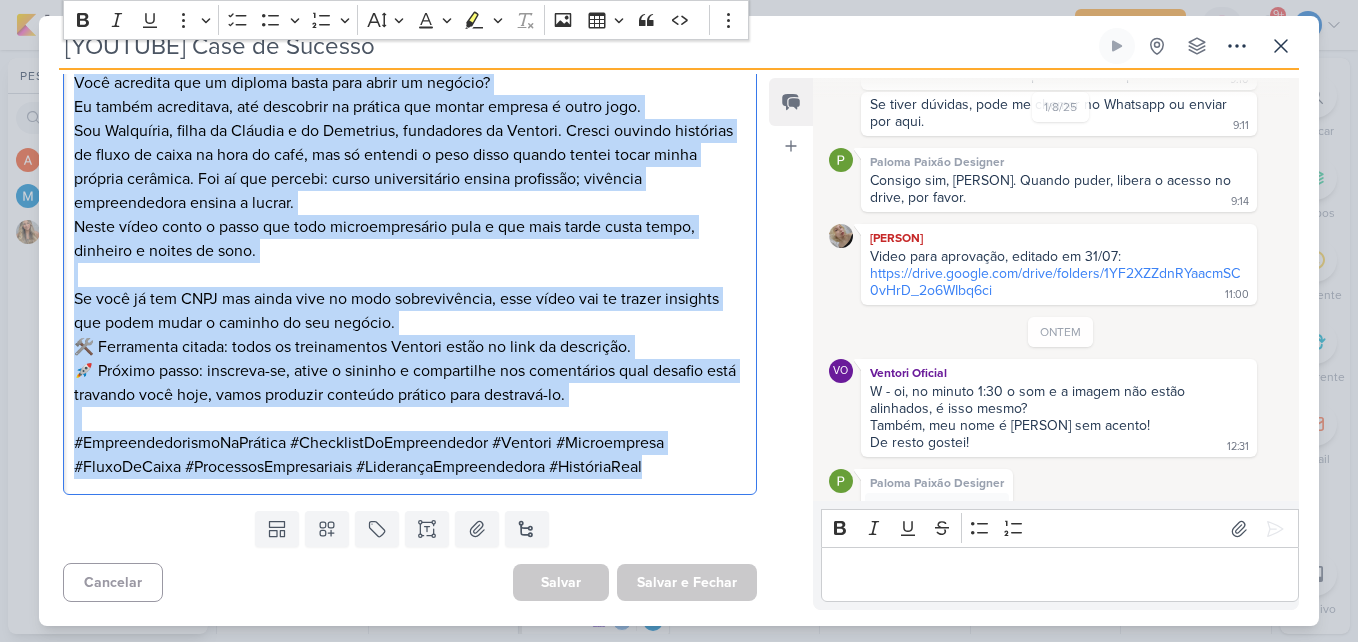 click on "Neste vídeo conto o passo que todo microempresário pula e que mais tarde custa tempo, dinheiro e noites de sono." at bounding box center (410, 239) 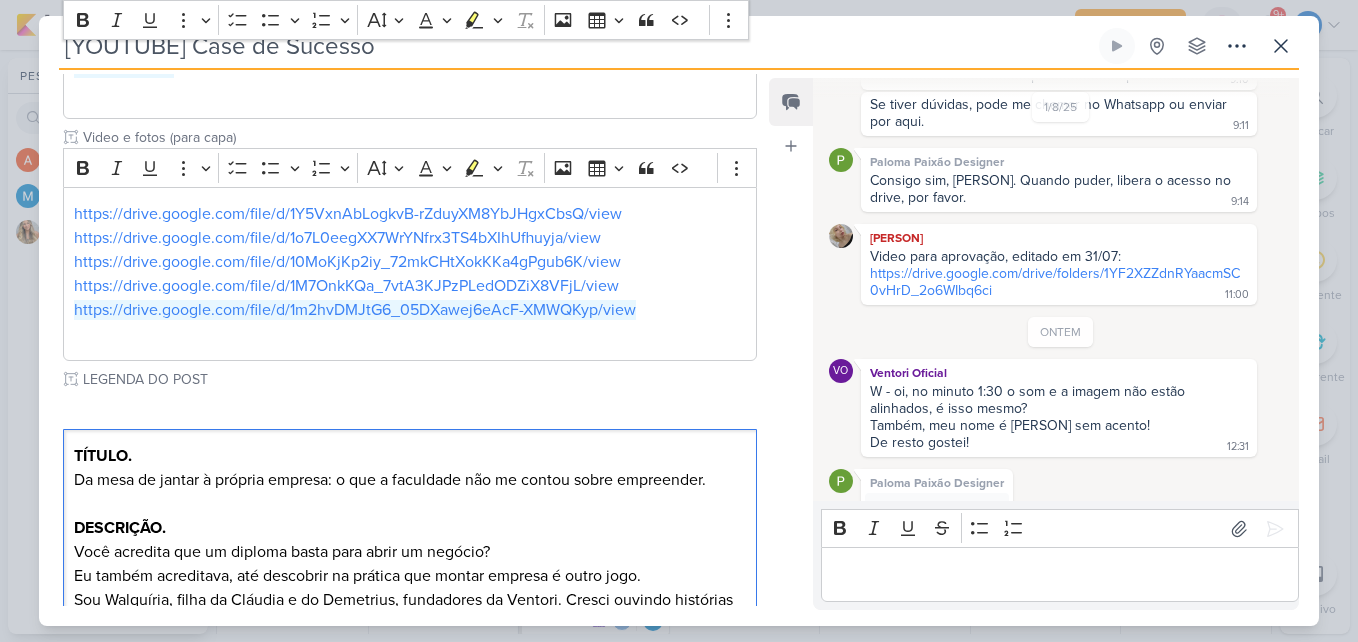 scroll, scrollTop: 567, scrollLeft: 0, axis: vertical 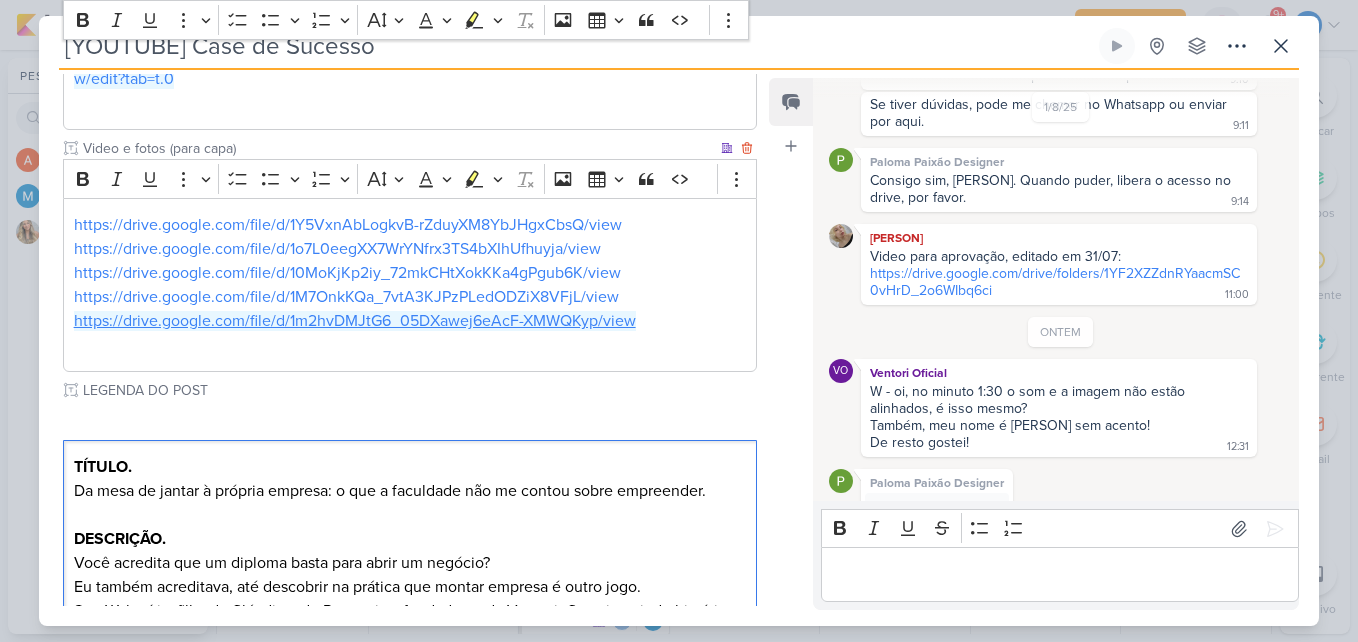 click on "https://drive.google.com/file/d/1m2hvDMJtG6_05DXawej6eAcF-XMWQKyp/view" at bounding box center [355, 321] 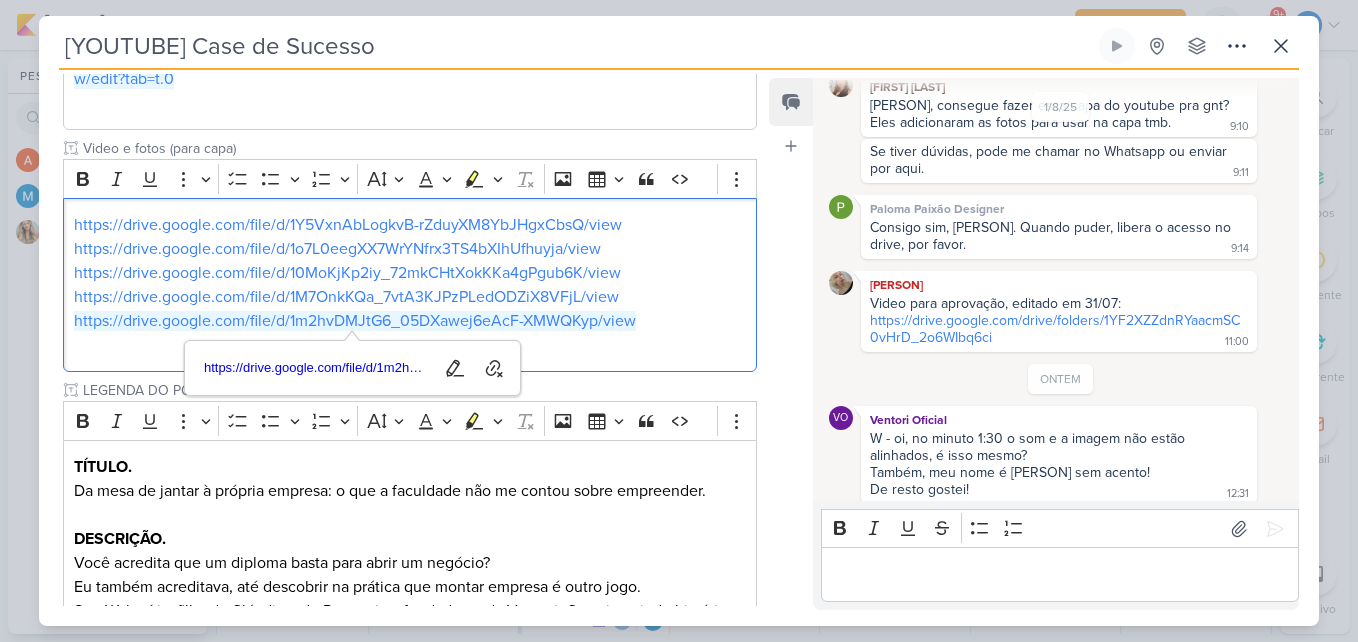 scroll, scrollTop: 944, scrollLeft: 0, axis: vertical 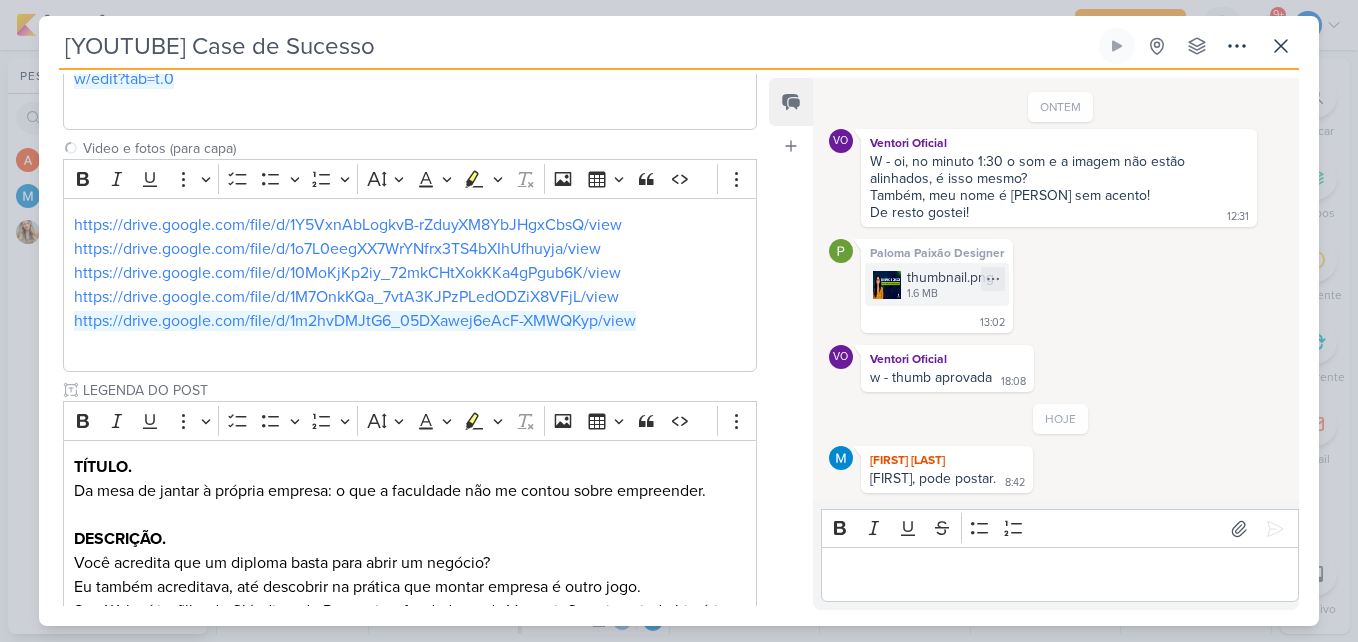 click on "1.6 MB" at bounding box center [950, 294] 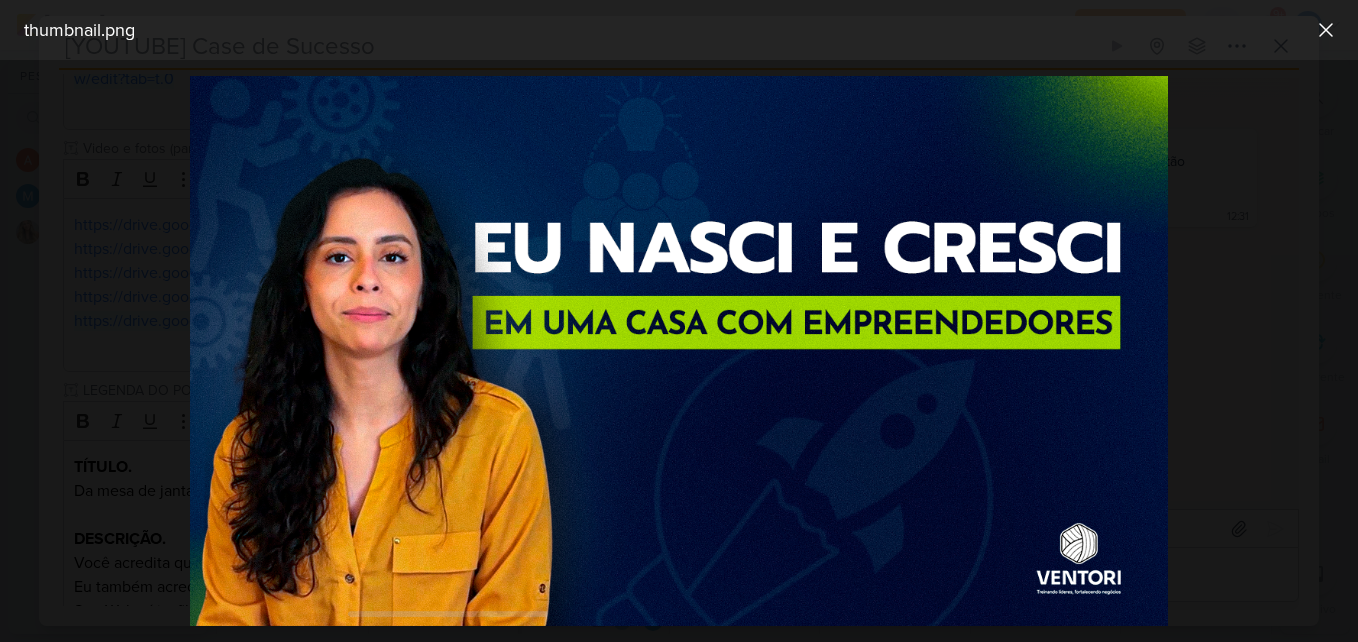 click at bounding box center (679, 351) 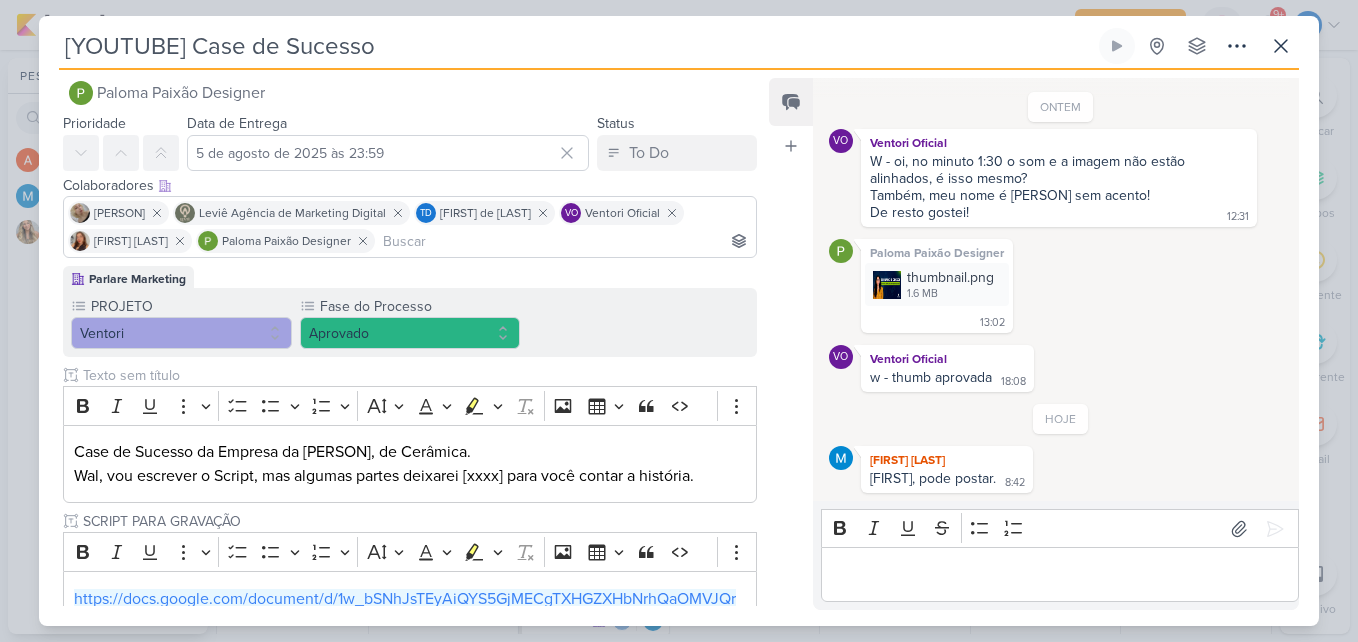 scroll, scrollTop: 0, scrollLeft: 0, axis: both 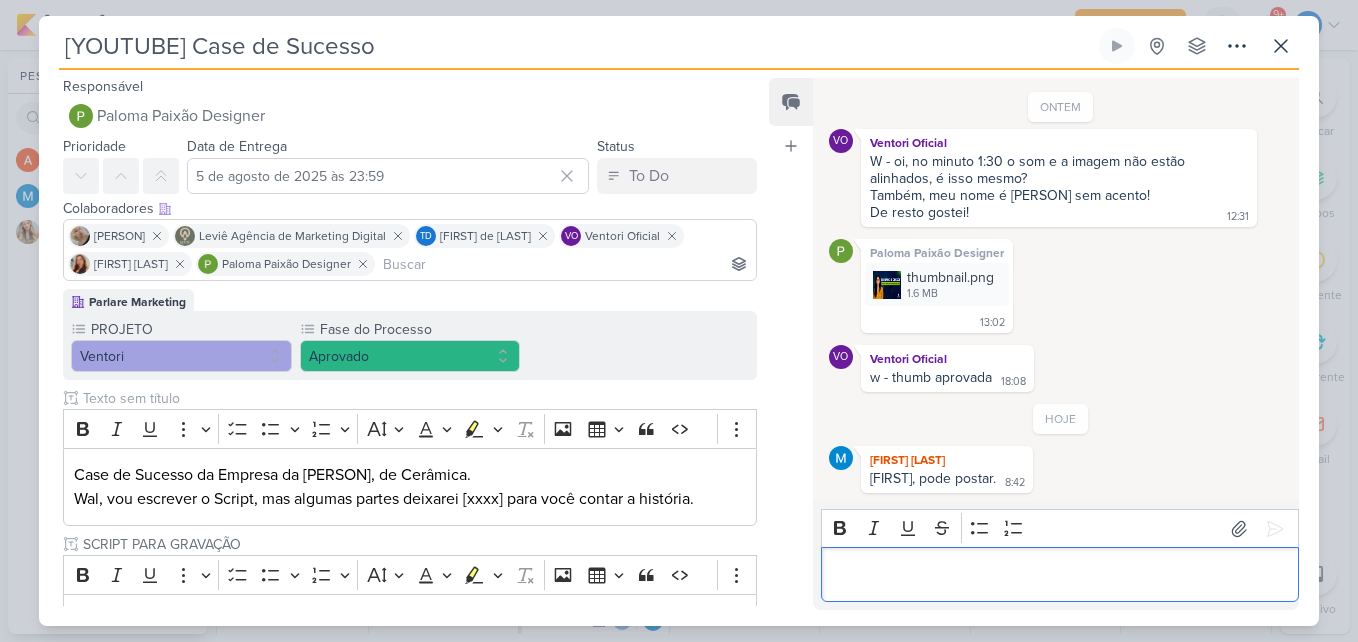 click at bounding box center [1059, 575] 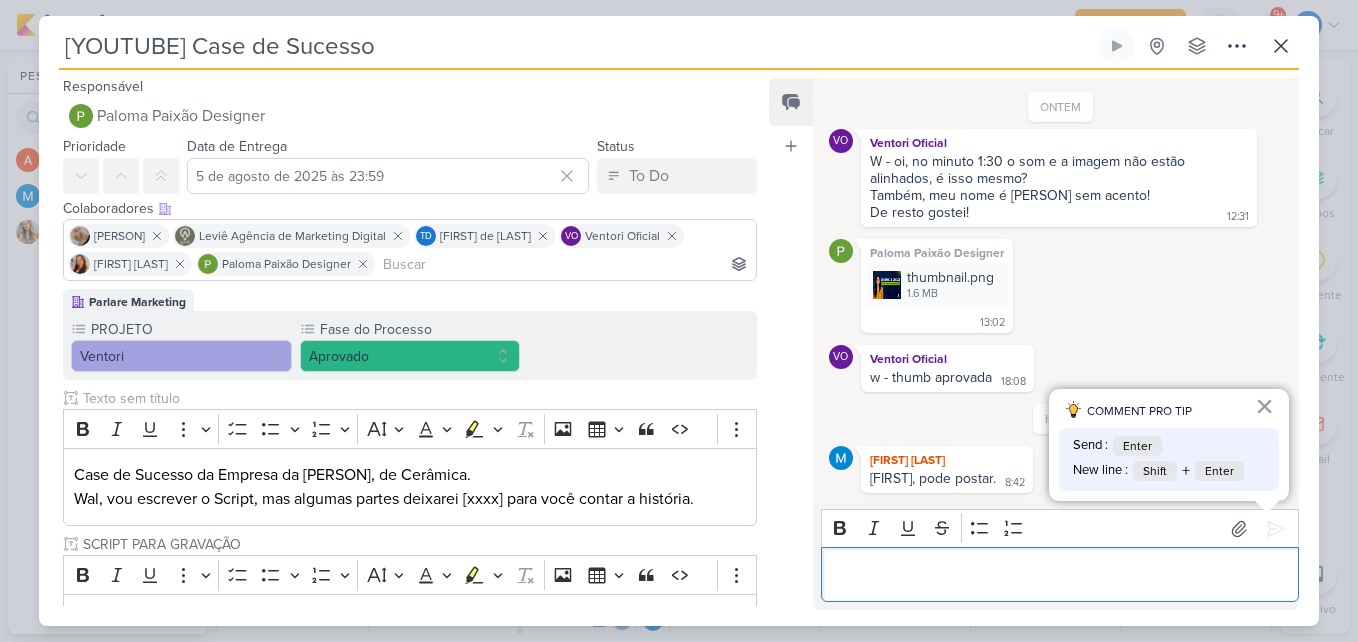 scroll, scrollTop: 983, scrollLeft: 0, axis: vertical 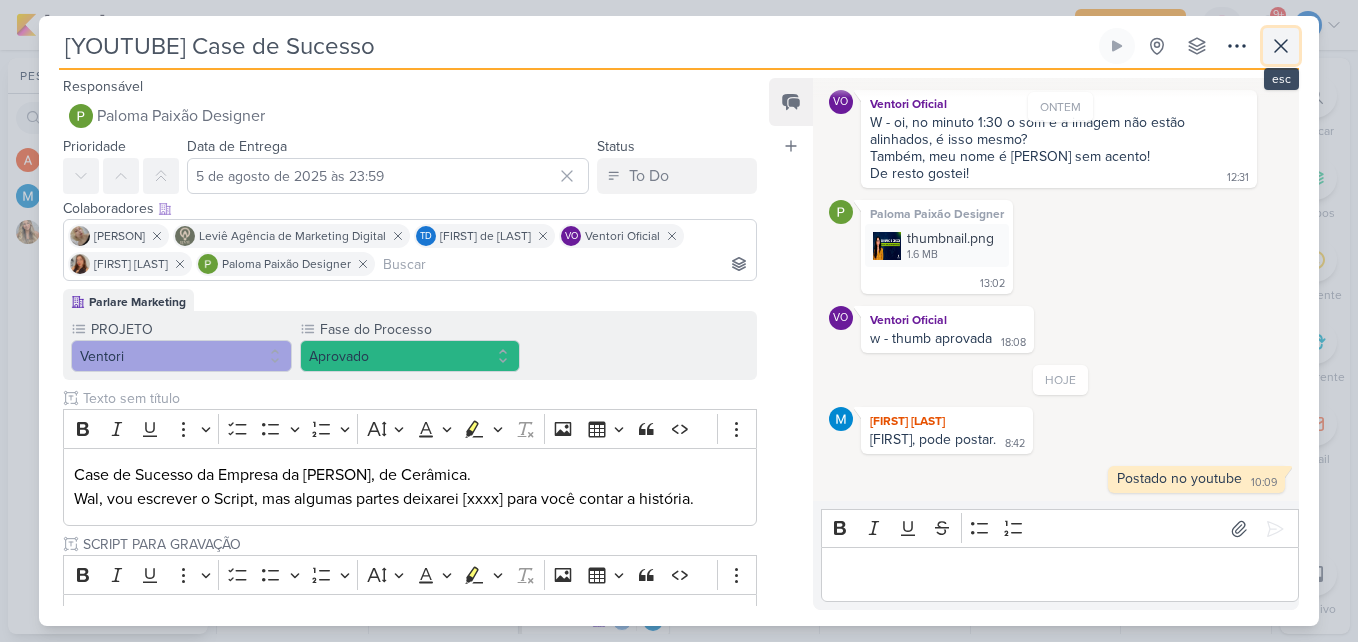click 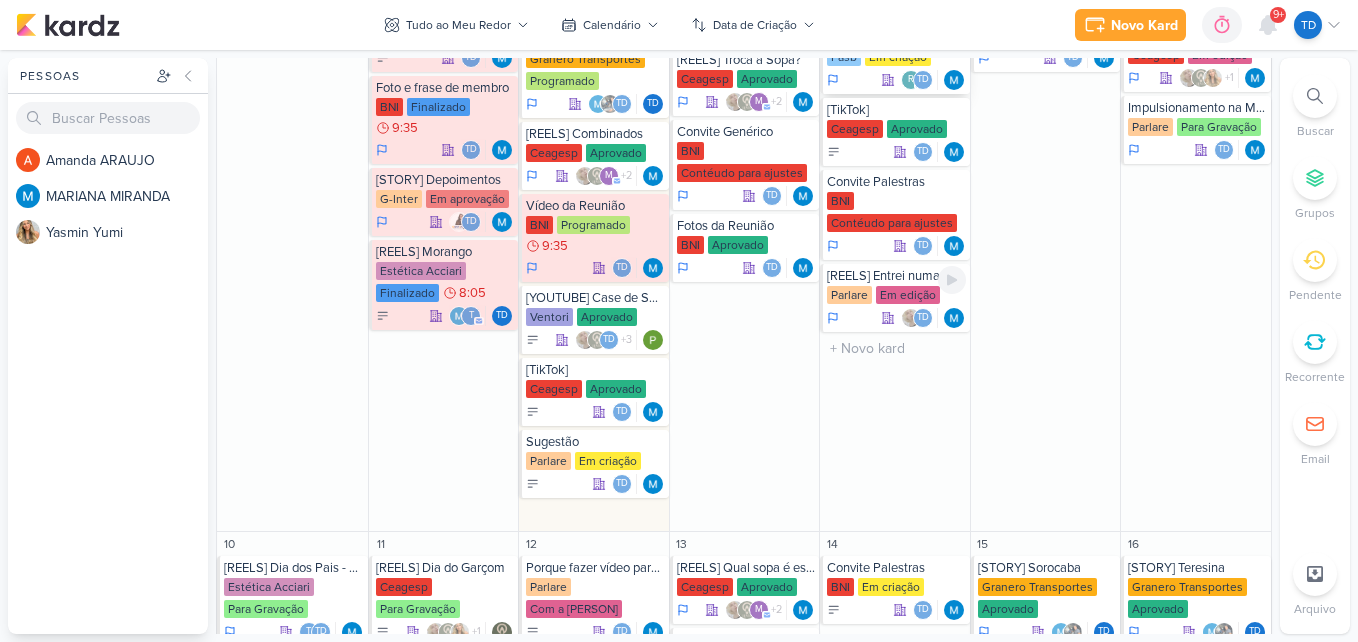 scroll, scrollTop: 753, scrollLeft: 0, axis: vertical 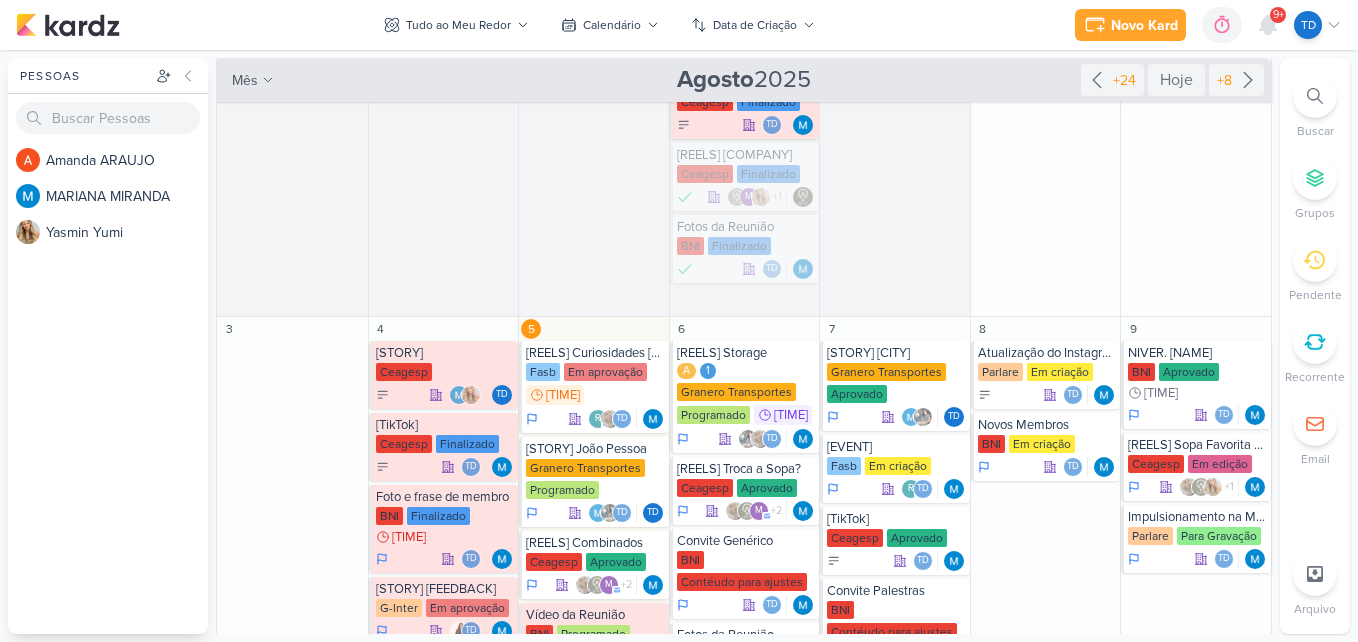 click 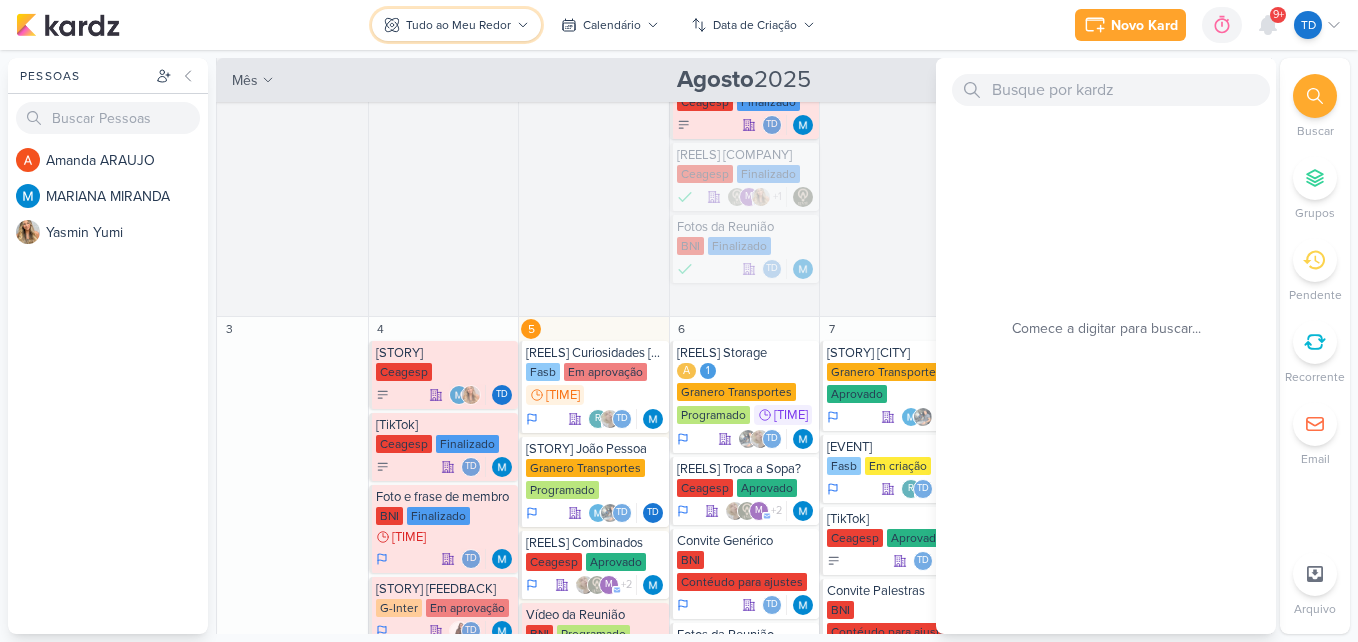 click on "Tudo ao Meu Redor" at bounding box center (458, 25) 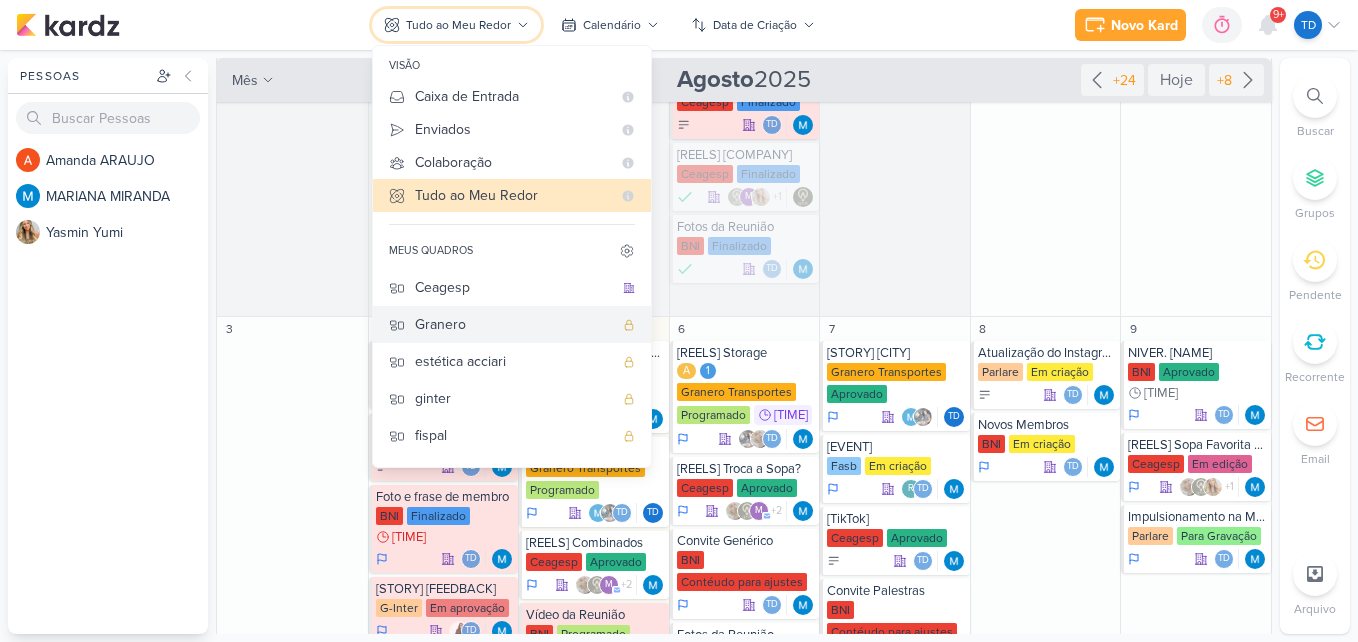 scroll, scrollTop: 22, scrollLeft: 0, axis: vertical 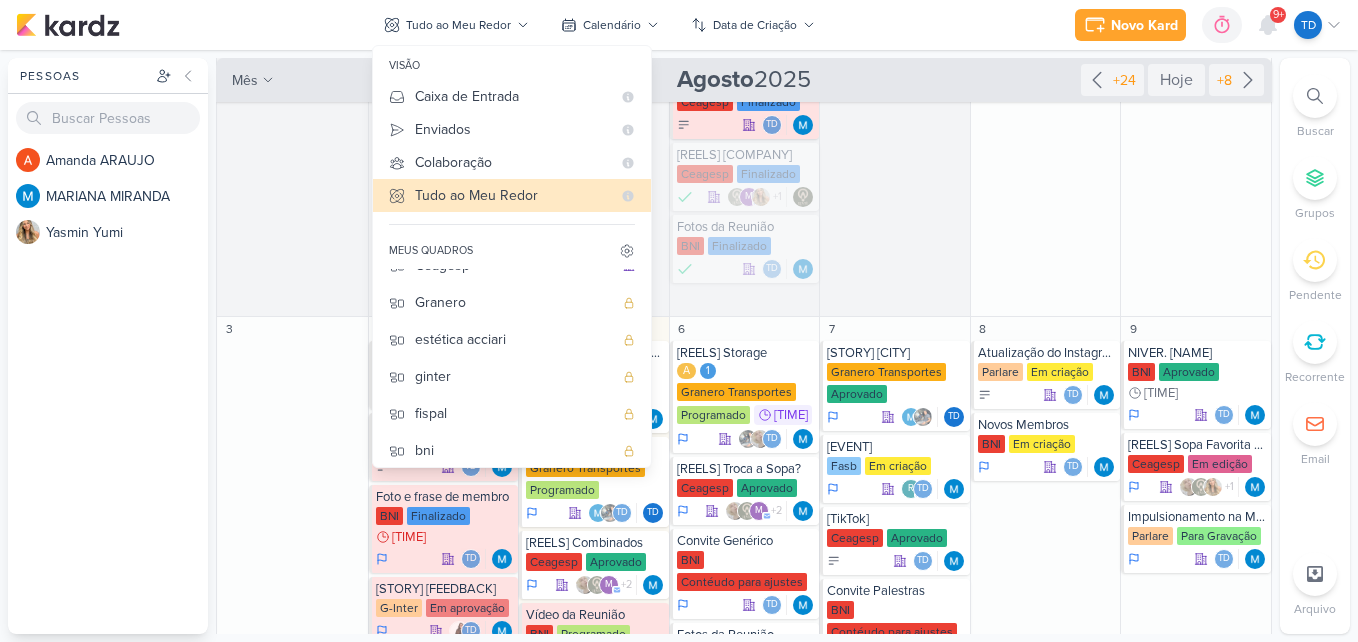 click on "meus quadros" at bounding box center [512, 251] 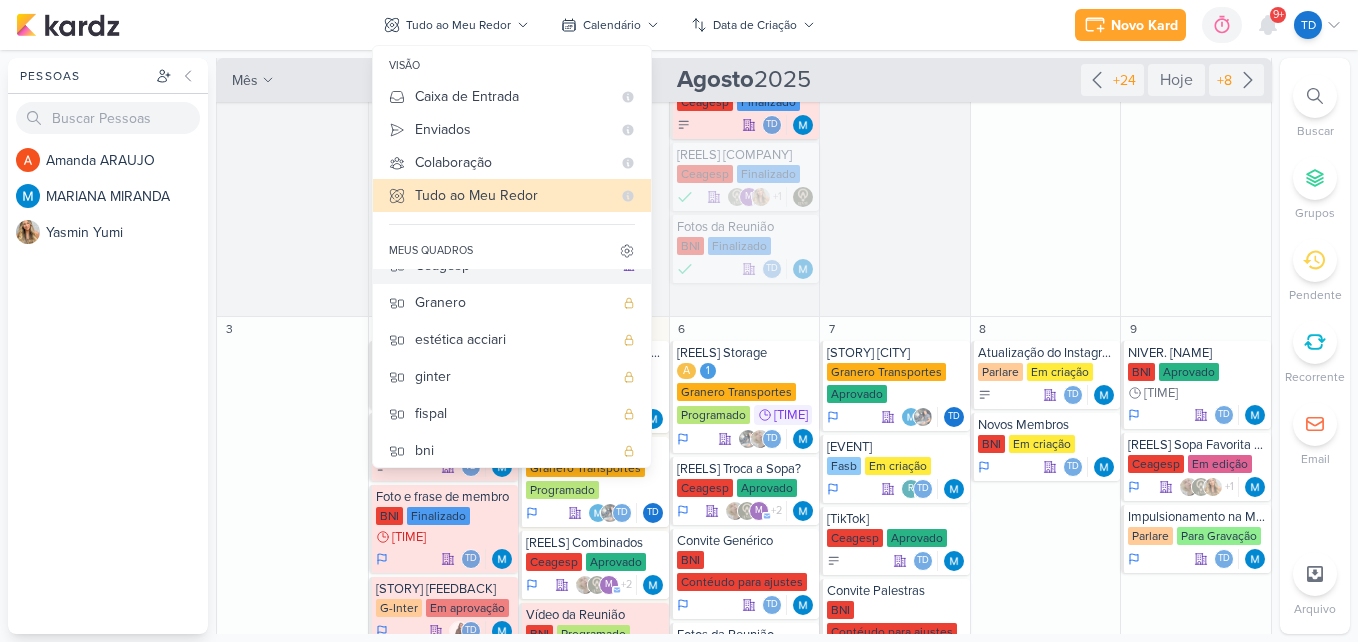 click on "Ceagesp" at bounding box center (514, 265) 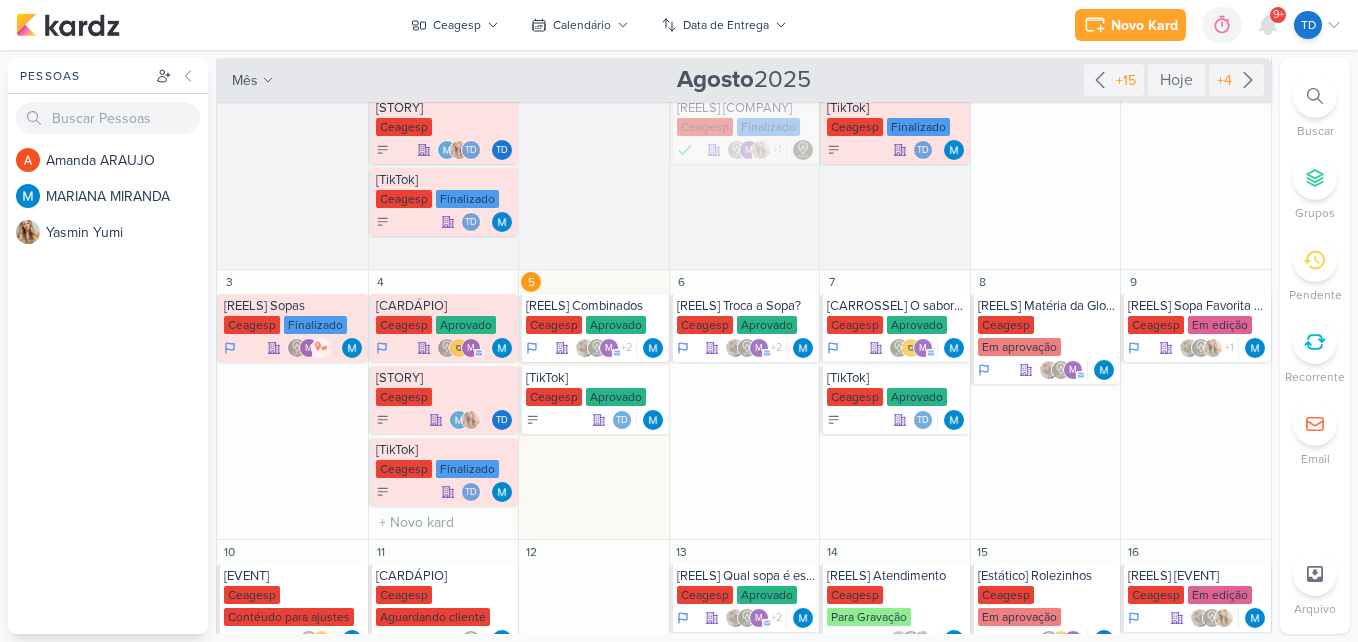 scroll, scrollTop: 0, scrollLeft: 0, axis: both 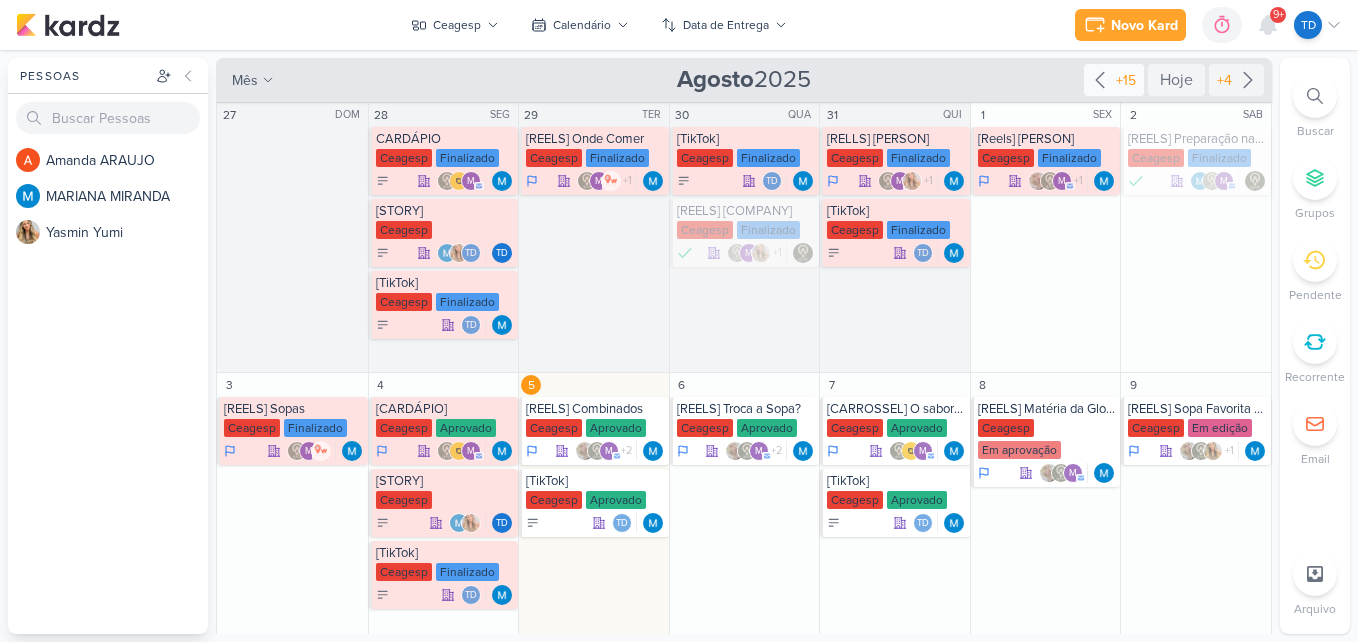 click on "+15" at bounding box center (1126, 80) 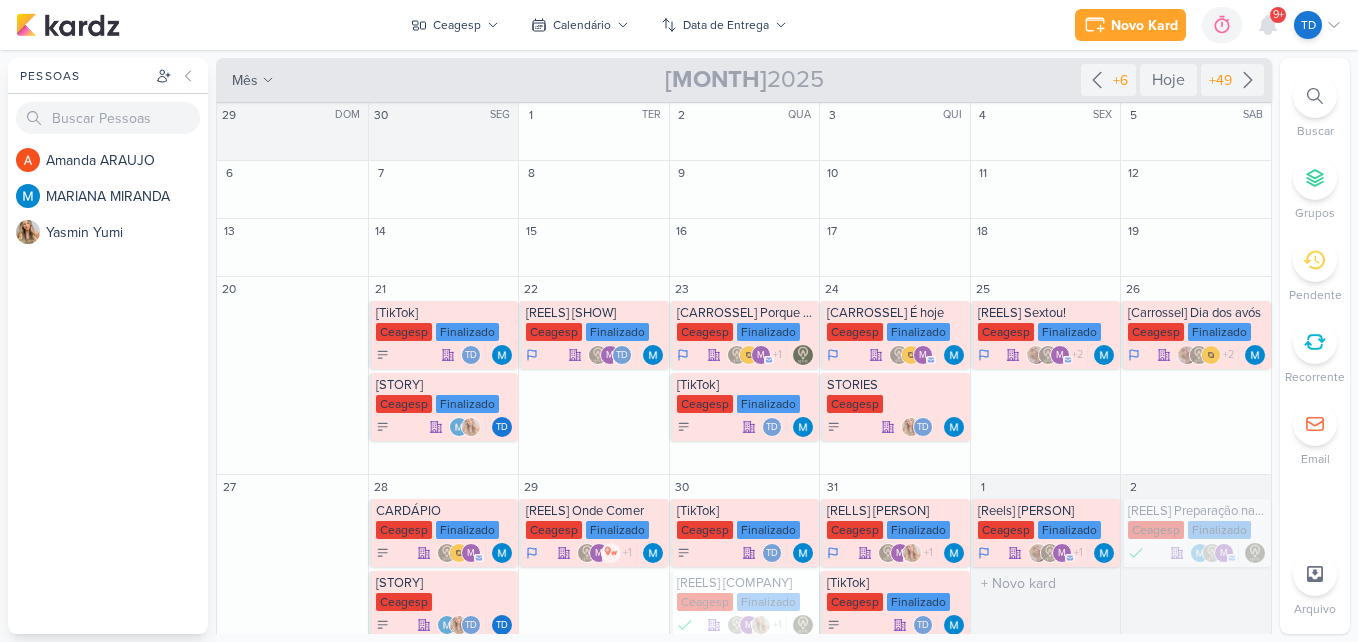 scroll, scrollTop: 111, scrollLeft: 0, axis: vertical 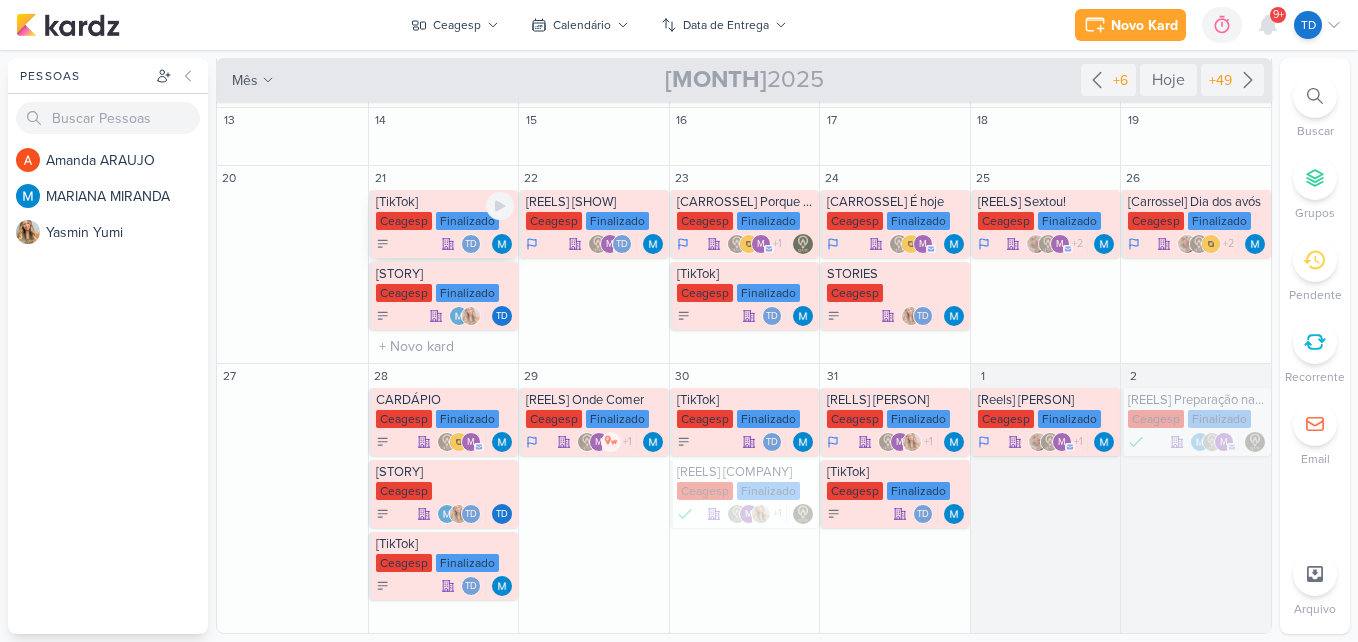 click on "[COMPANY]
Finalizado" at bounding box center (445, 222) 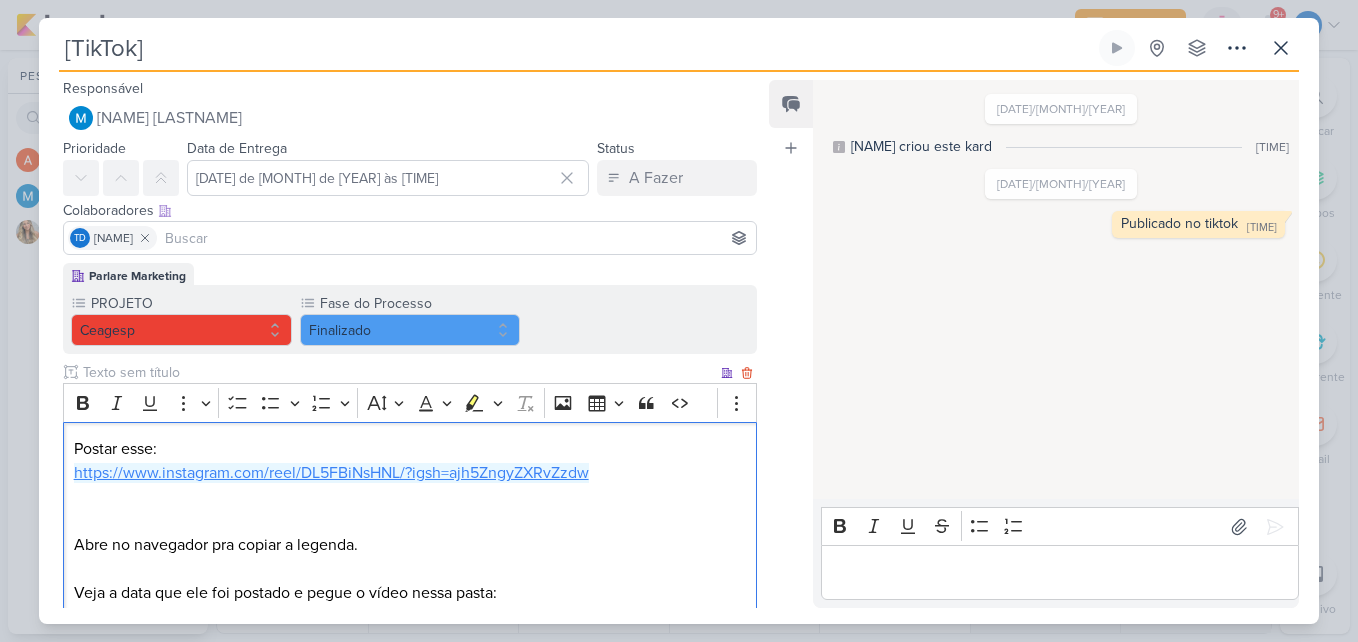 click on "https://www.instagram.com/reel/DL5FBiNsHNL/?igsh=ajh5ZngyZXRvZzdw" at bounding box center (331, 473) 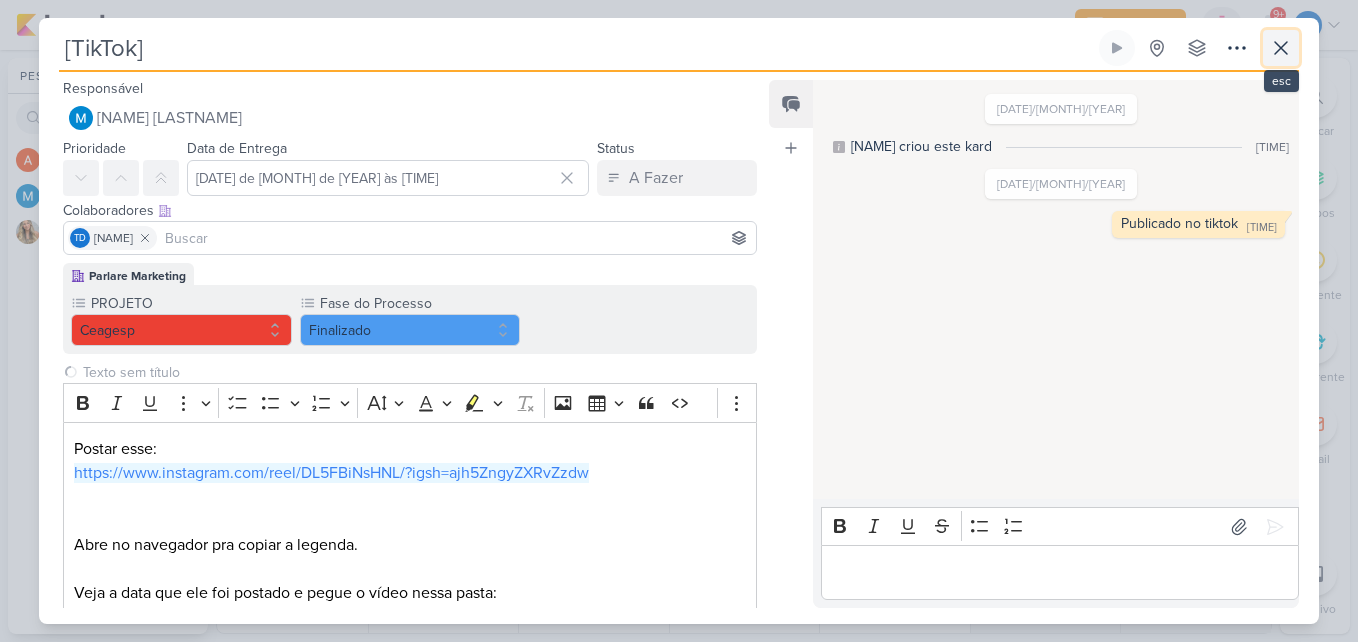 click 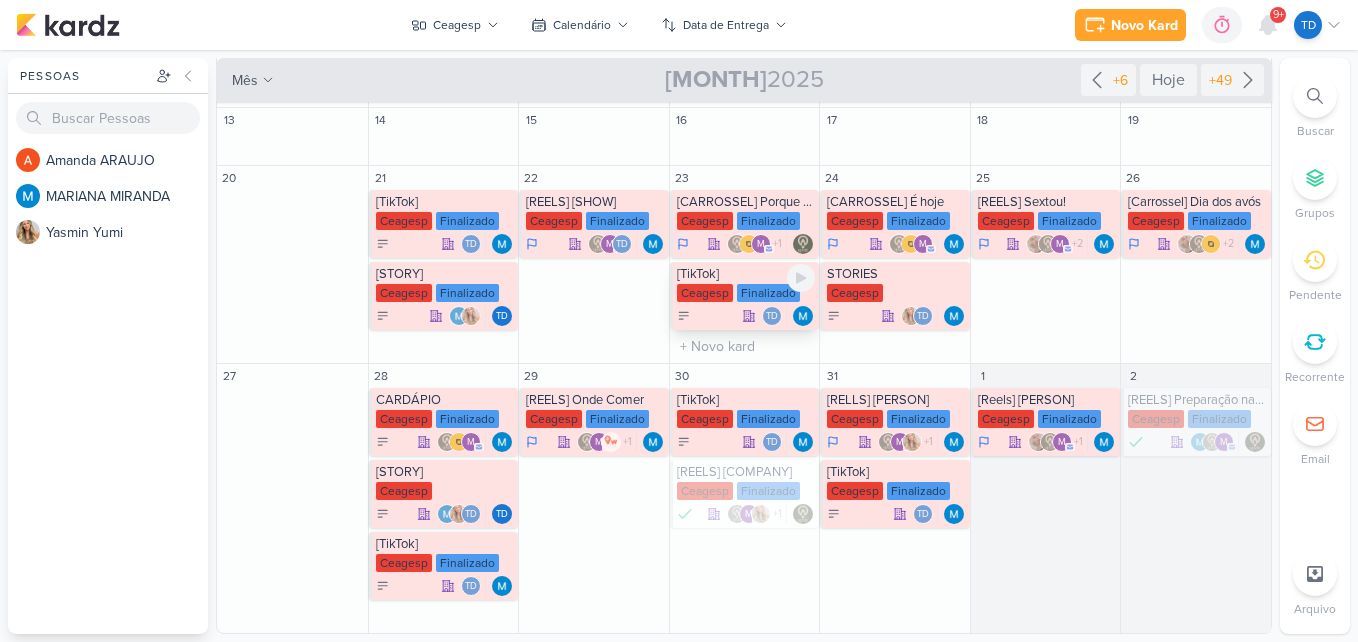 click on "[TikTok]" at bounding box center (746, 274) 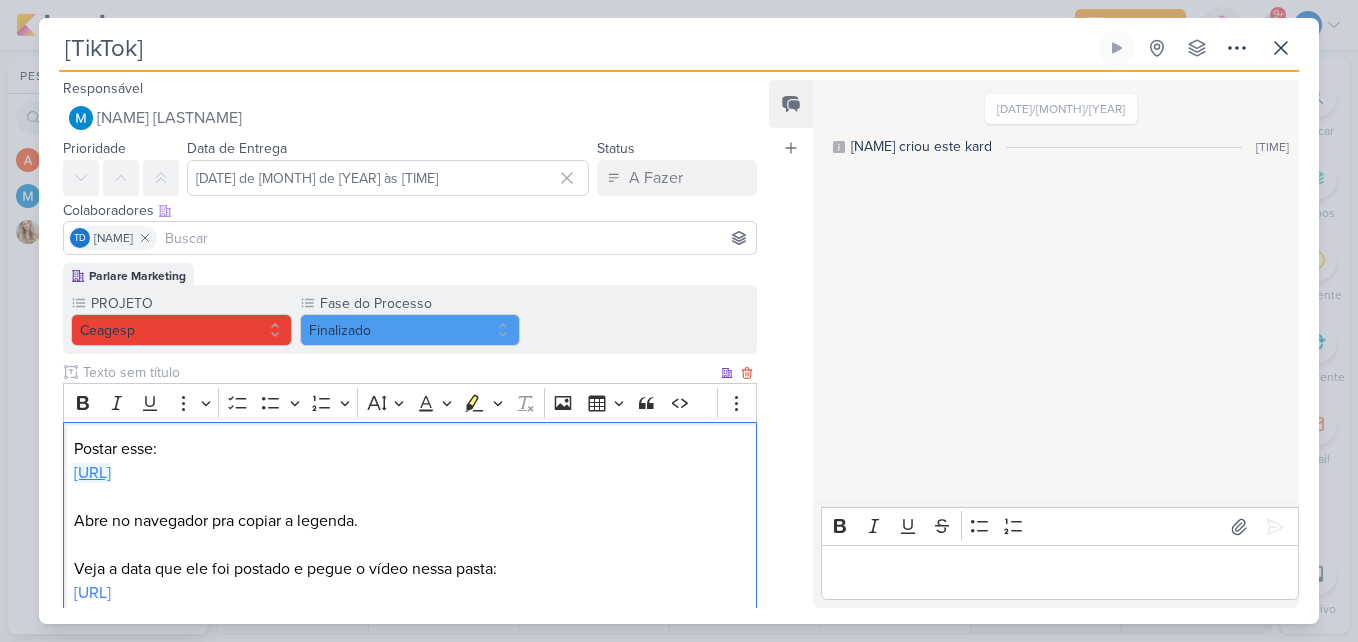 click on "[URL]" at bounding box center [92, 473] 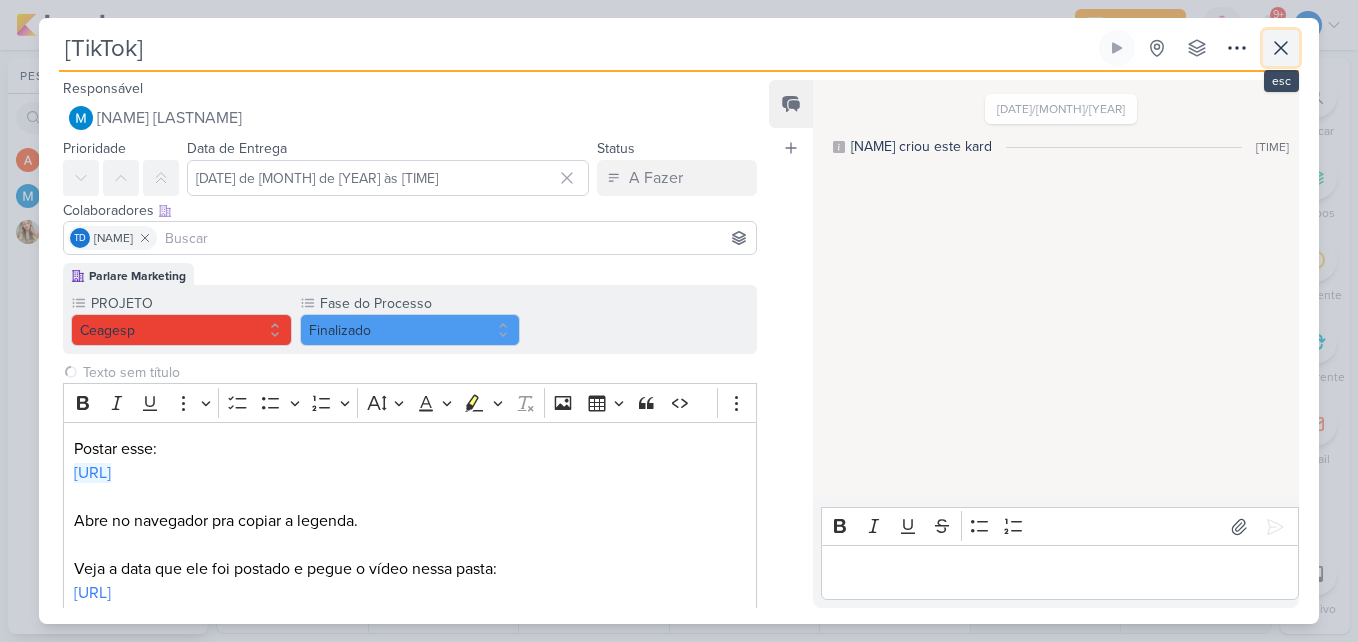 click 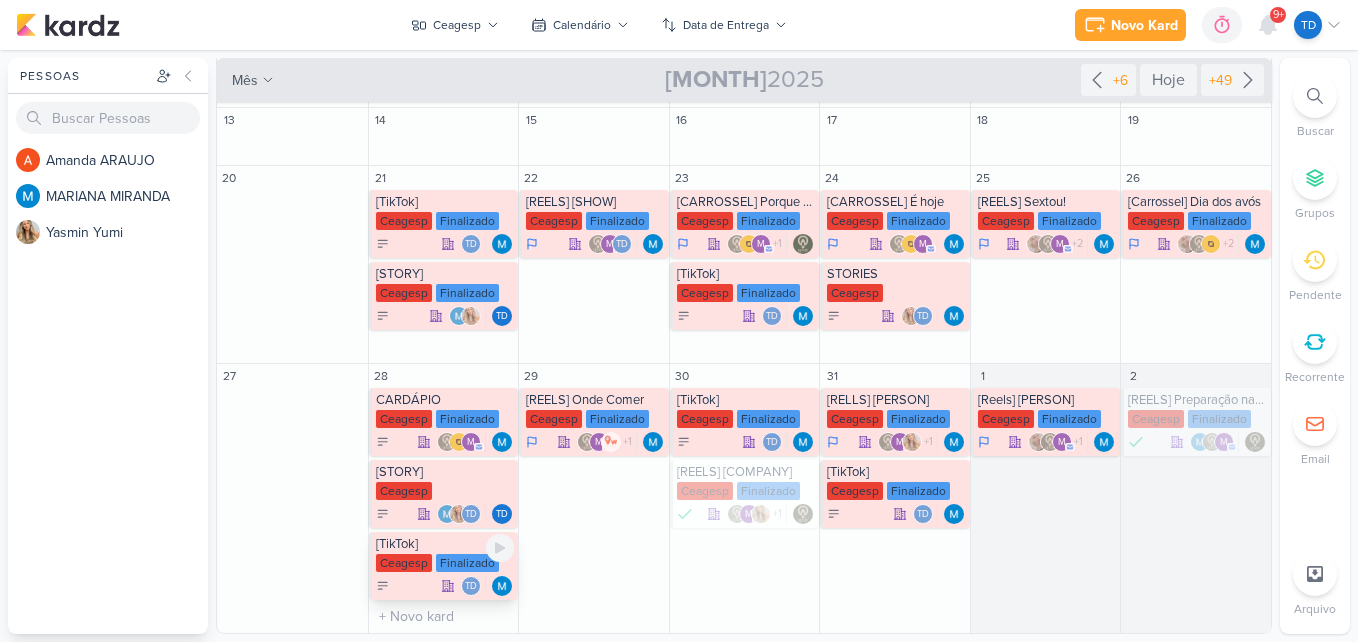 click on "Finalizado" at bounding box center [467, 563] 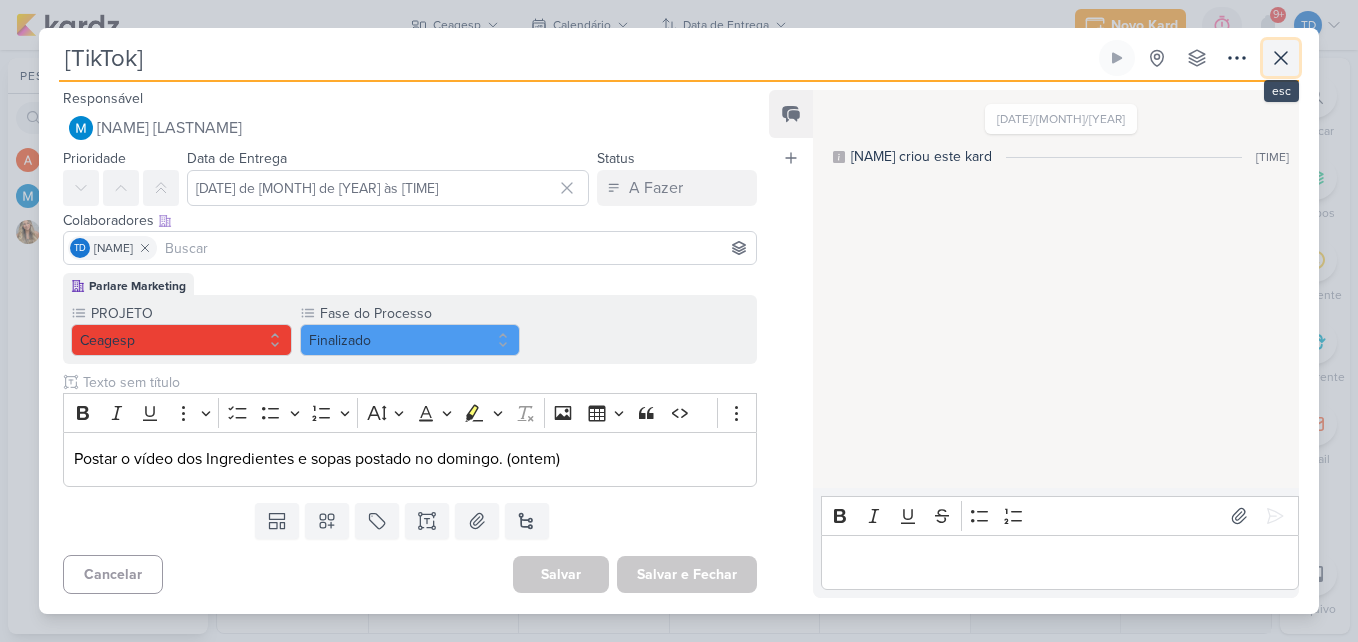 click 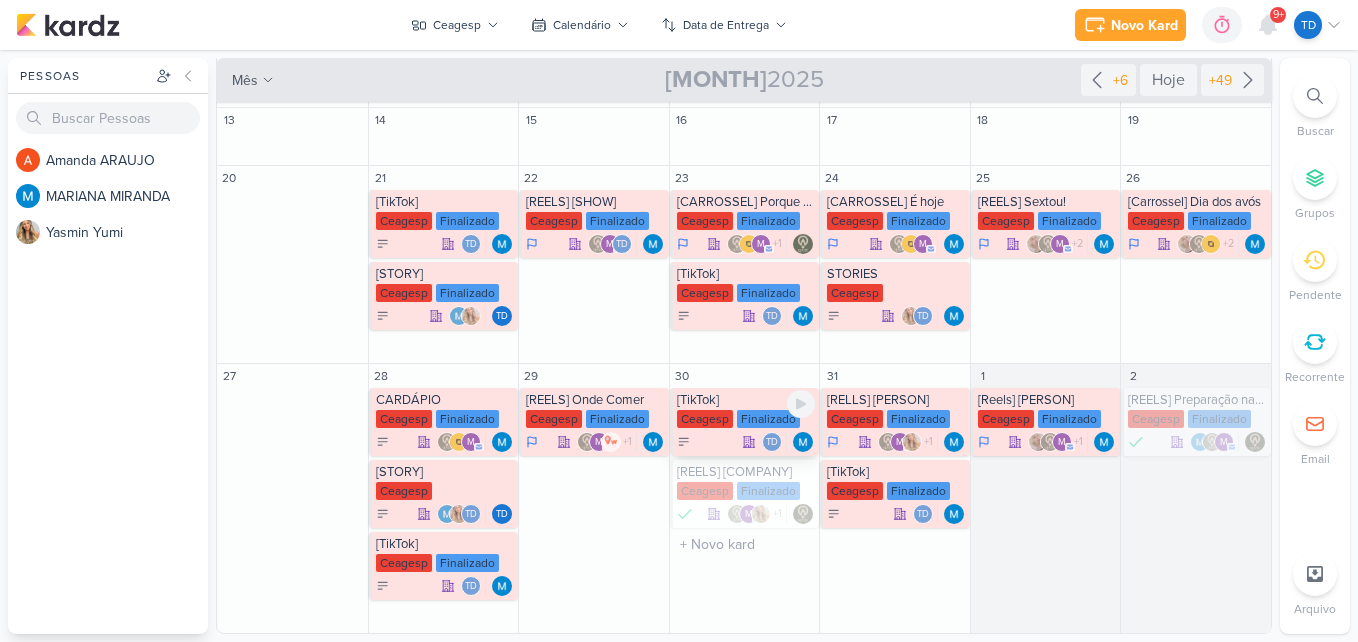 click on "Ceagesp" at bounding box center (705, 419) 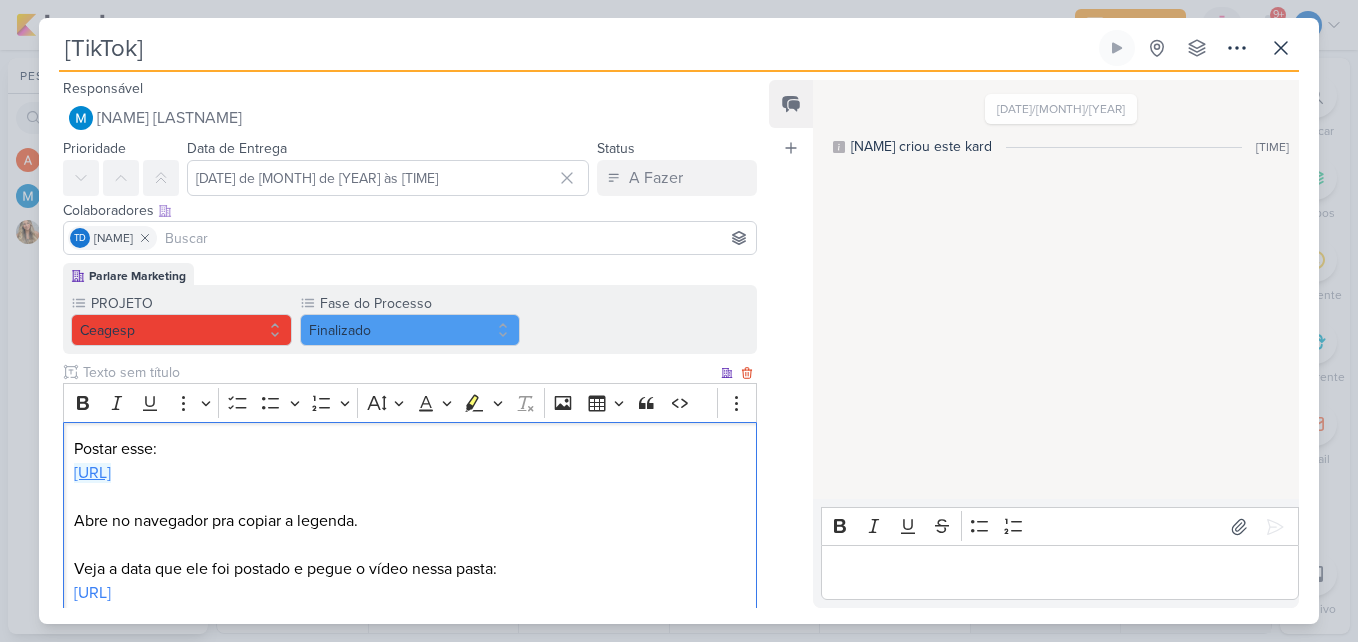 click on "[URL]" at bounding box center (92, 473) 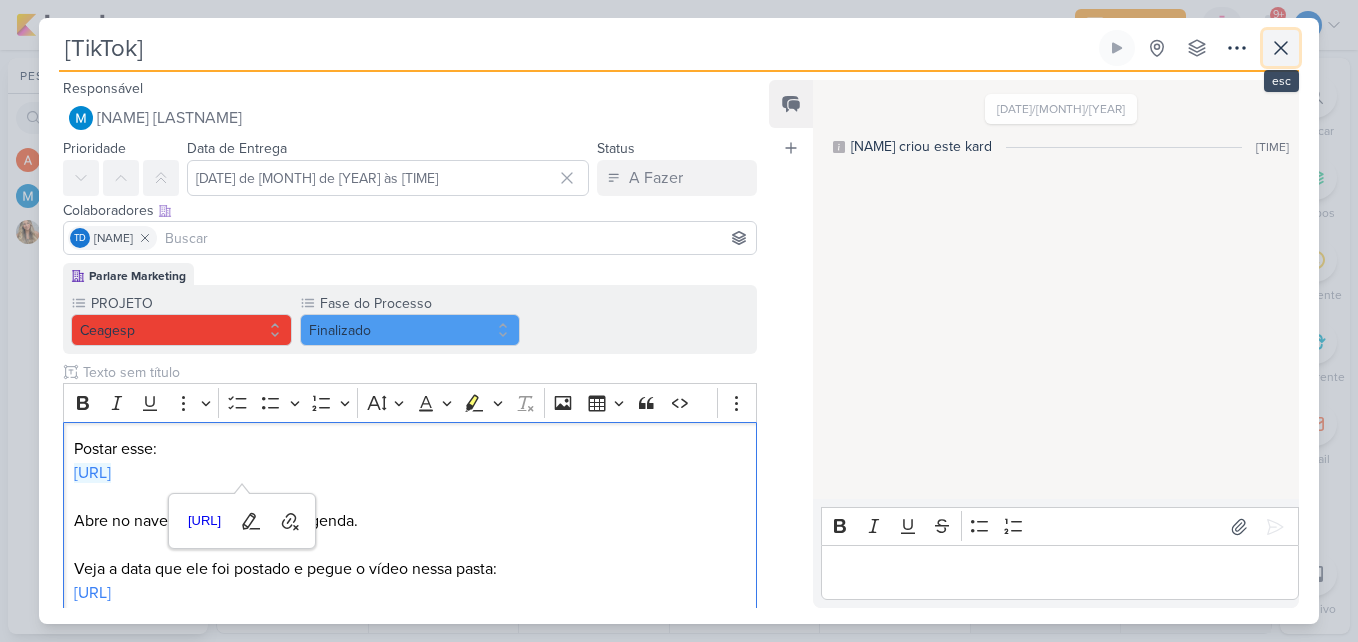 click 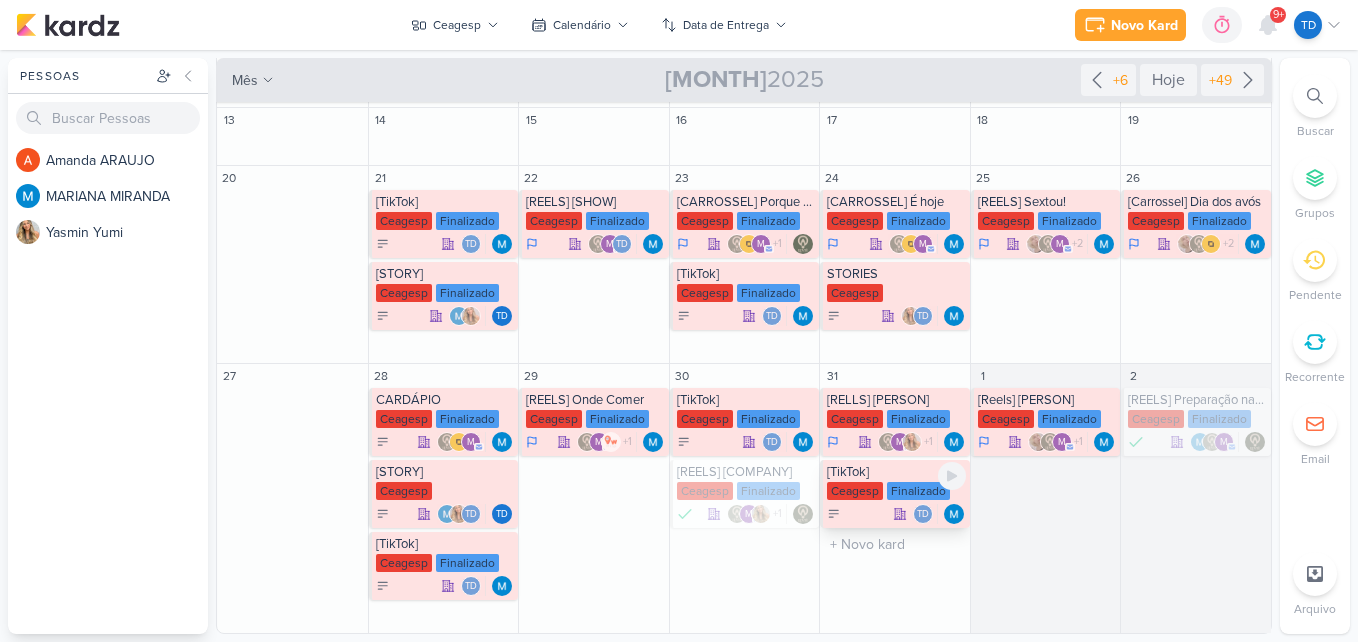 click on "[TikTok]" at bounding box center [896, 472] 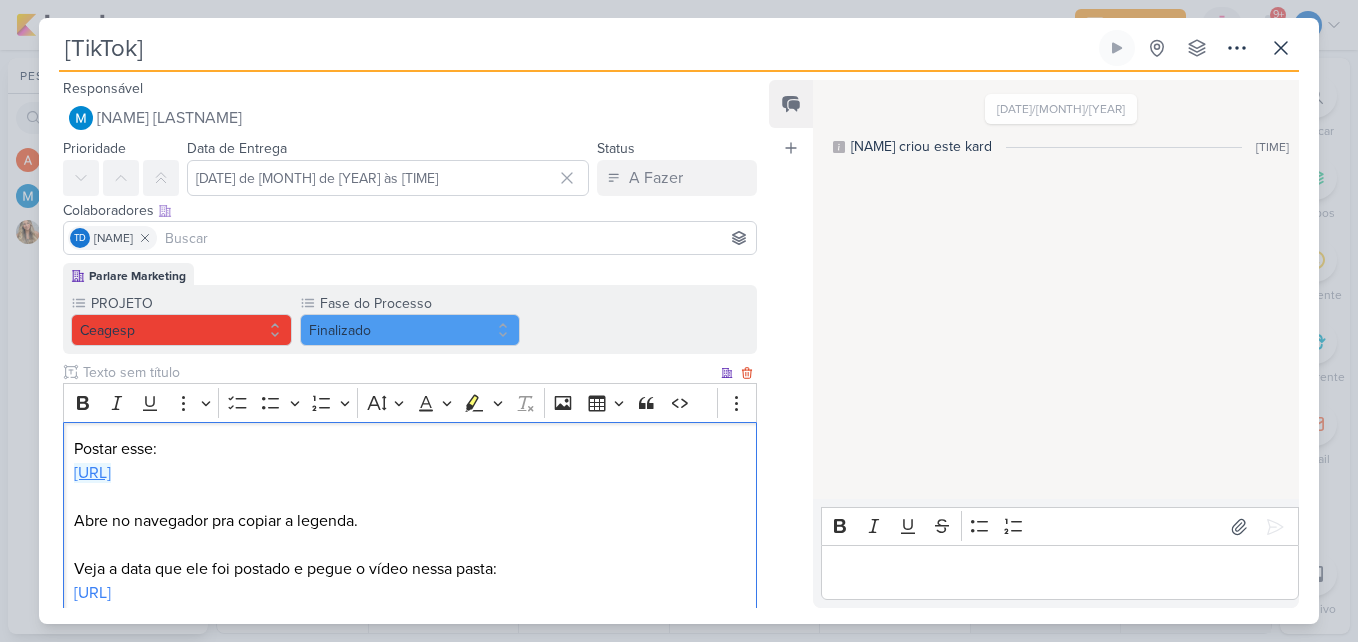 click on "[URL]" at bounding box center (92, 473) 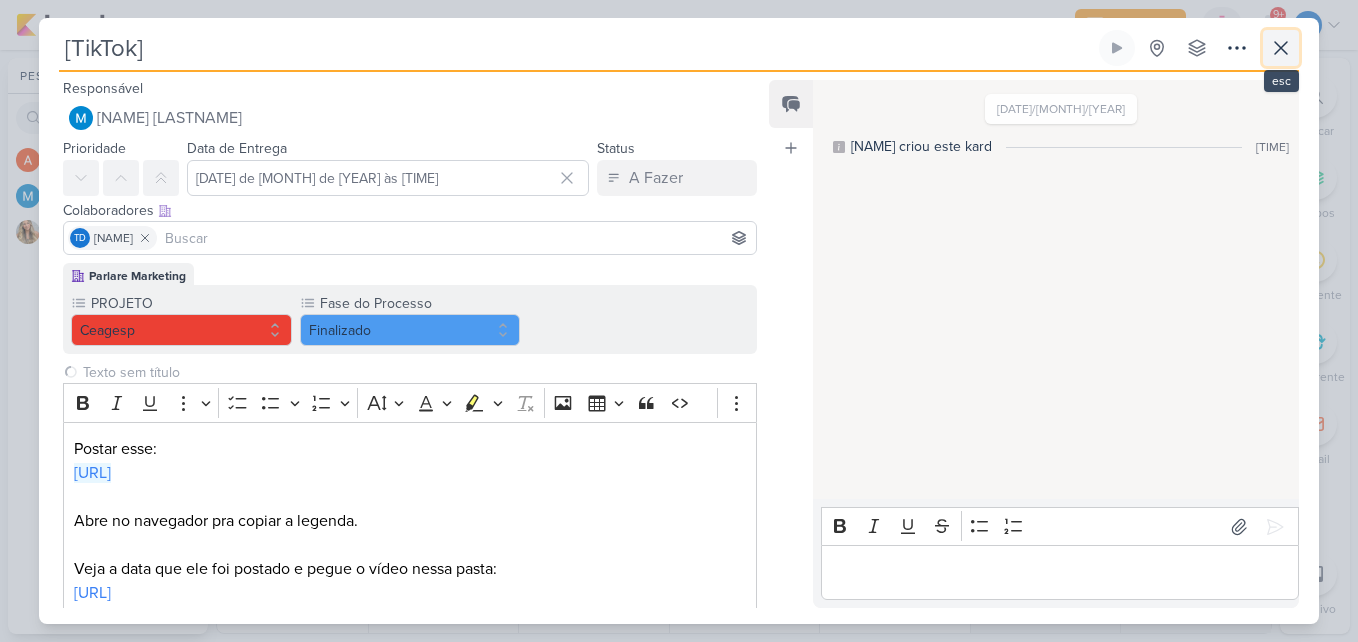 click 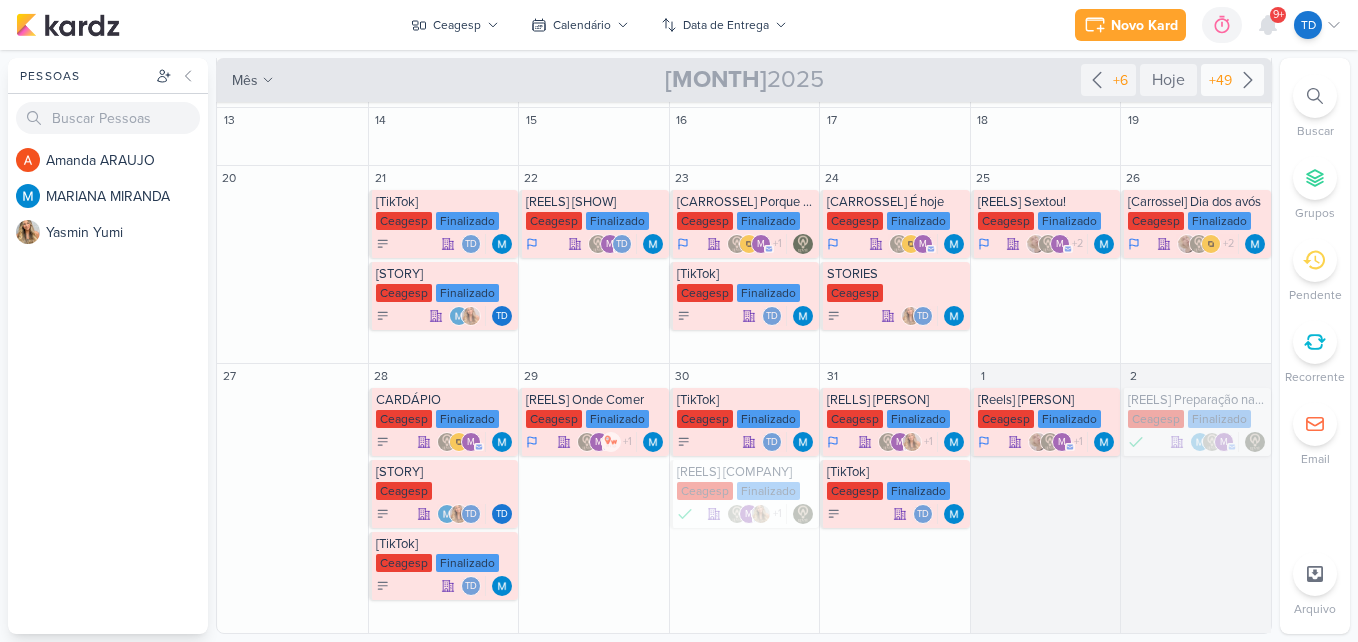 click 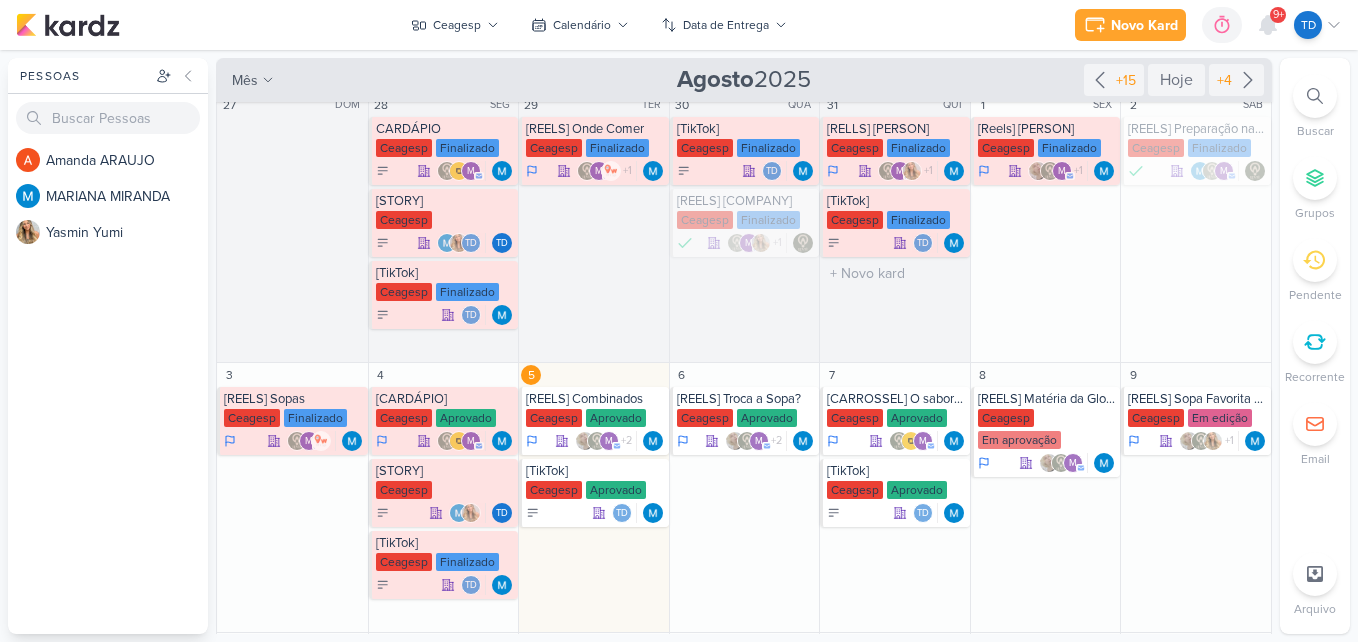 scroll, scrollTop: 0, scrollLeft: 0, axis: both 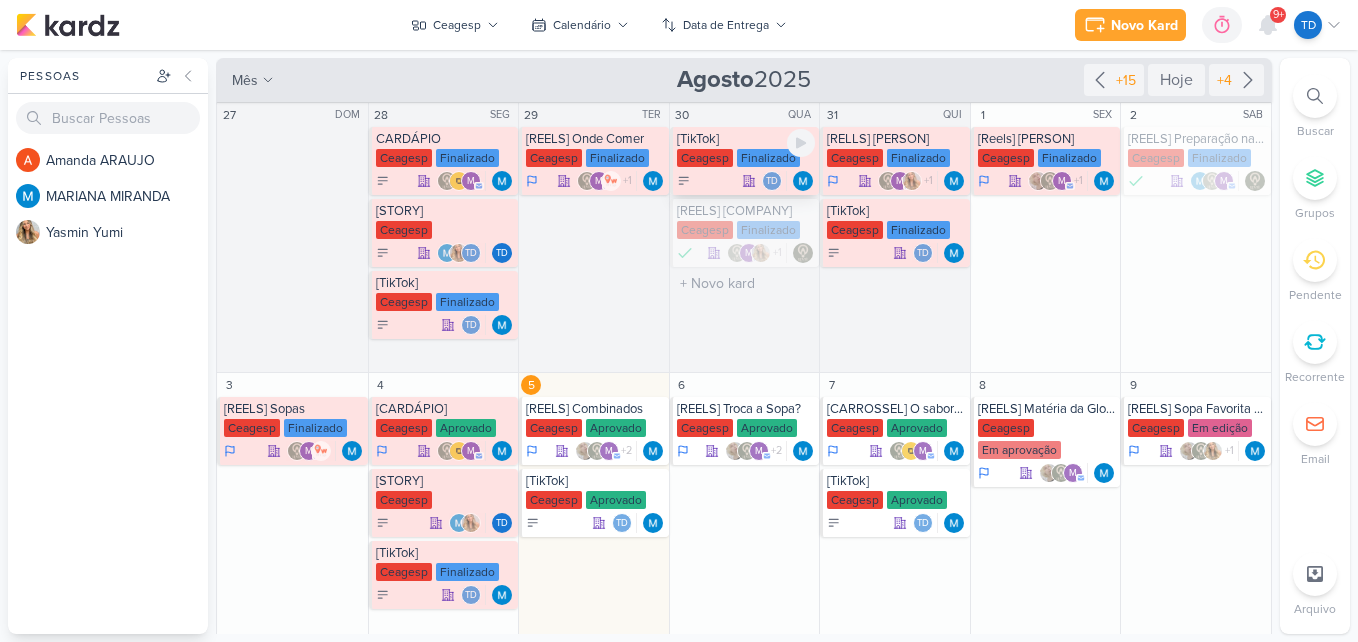 click on "[TikTok]" at bounding box center [746, 139] 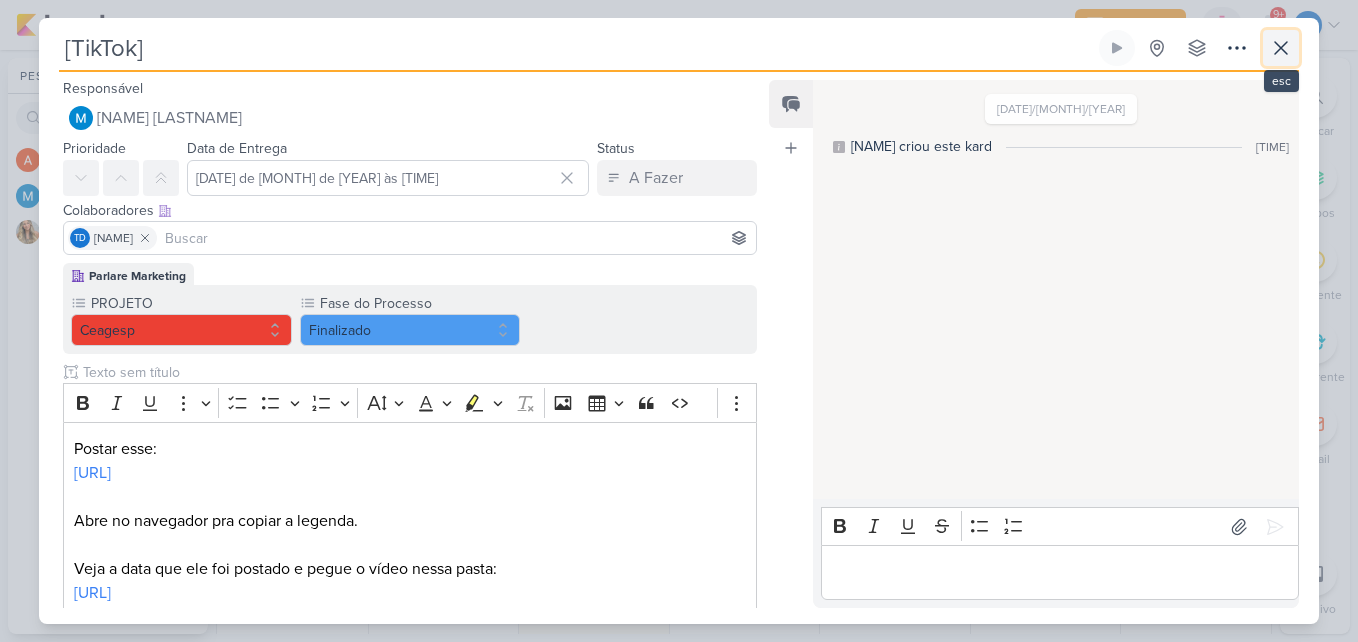 click 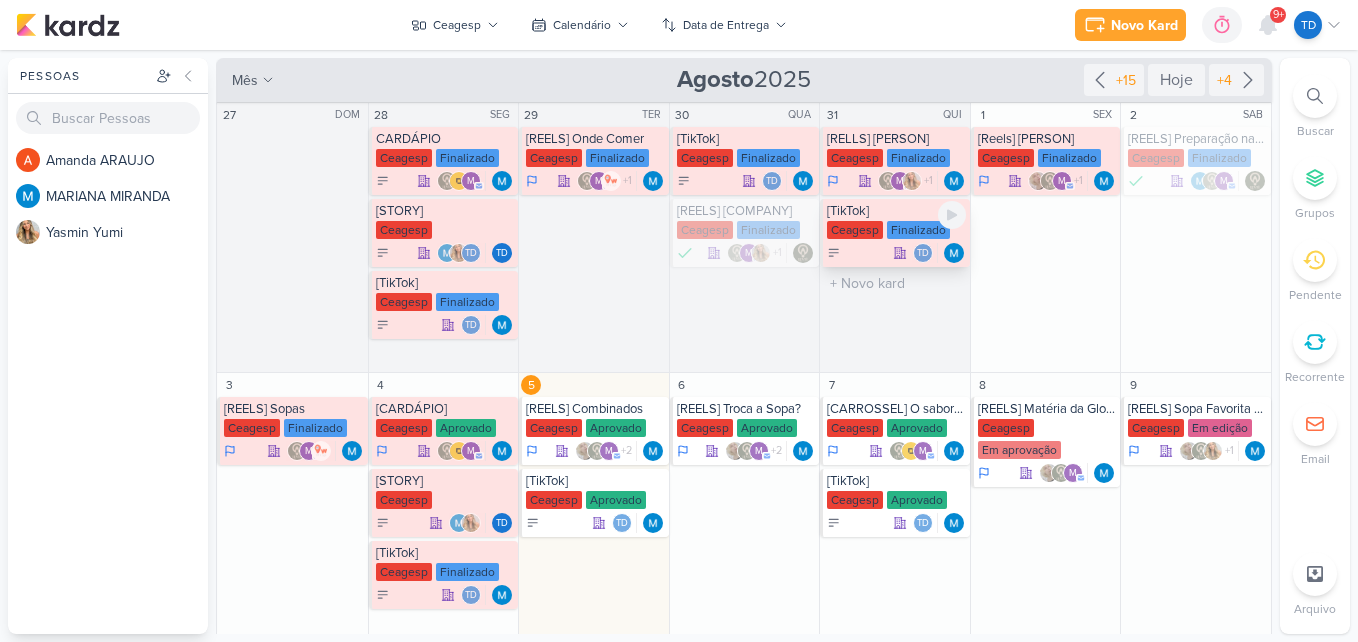 click on "Finalizado" at bounding box center [918, 230] 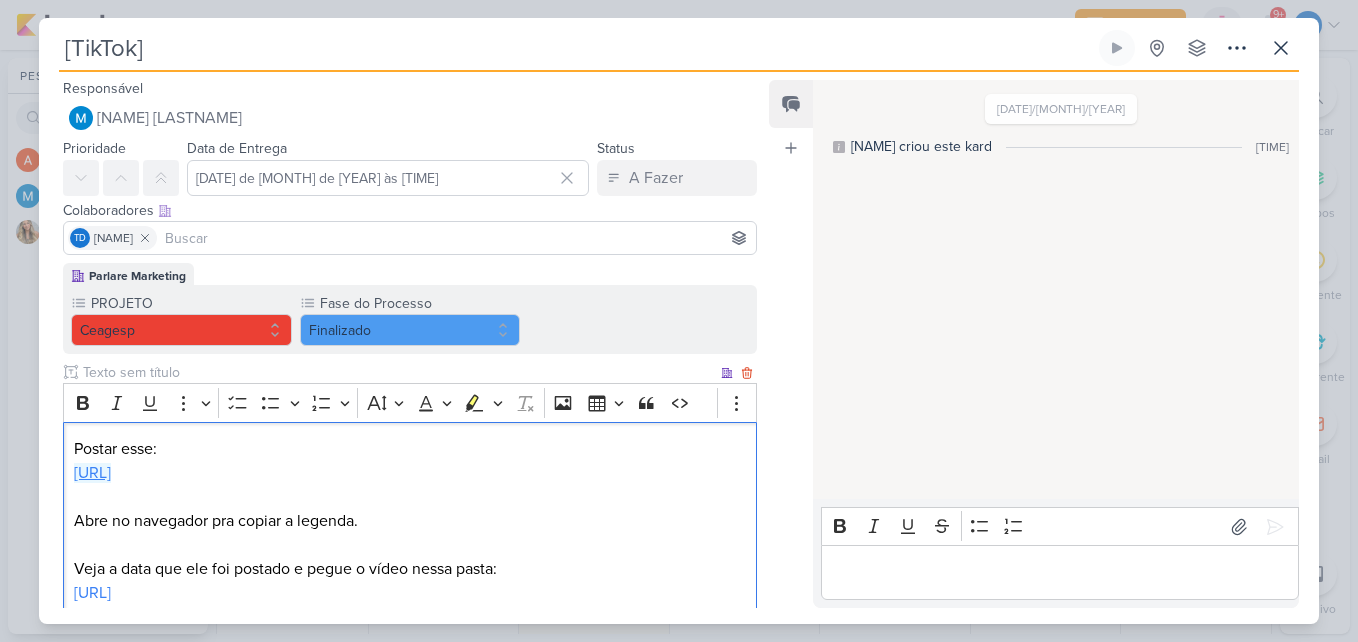 click on "[URL]" at bounding box center (92, 473) 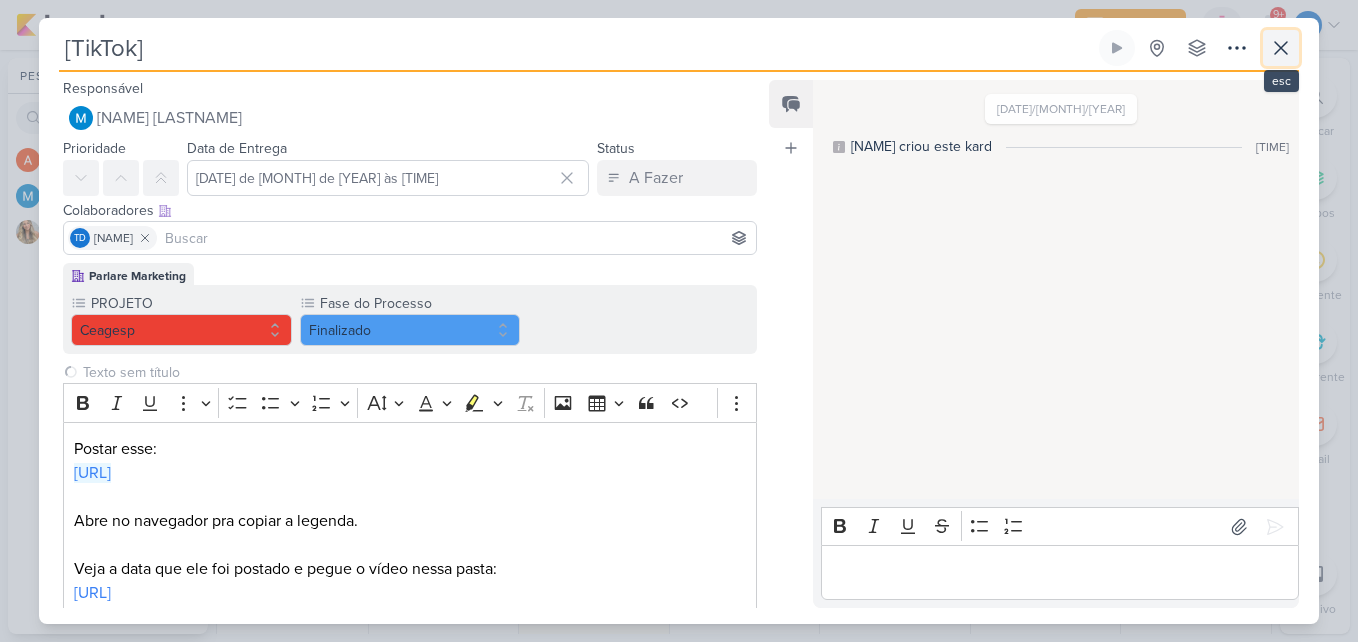 click 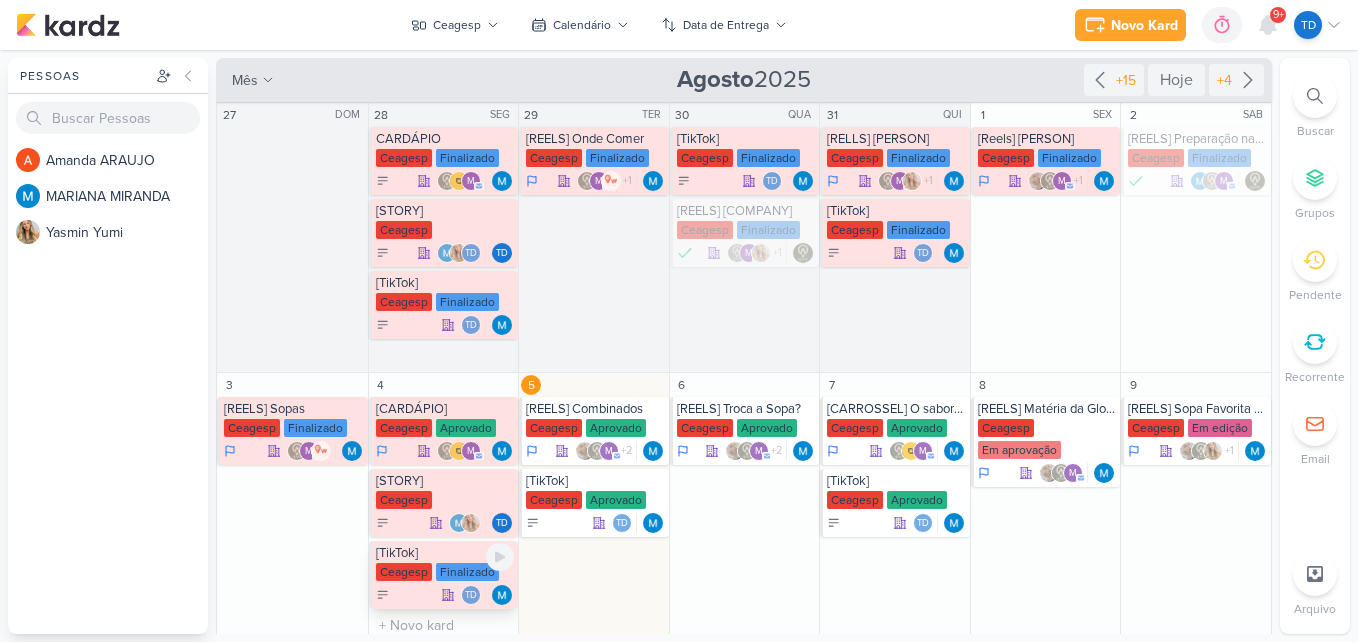 click on "[TikTok]" at bounding box center [445, 553] 